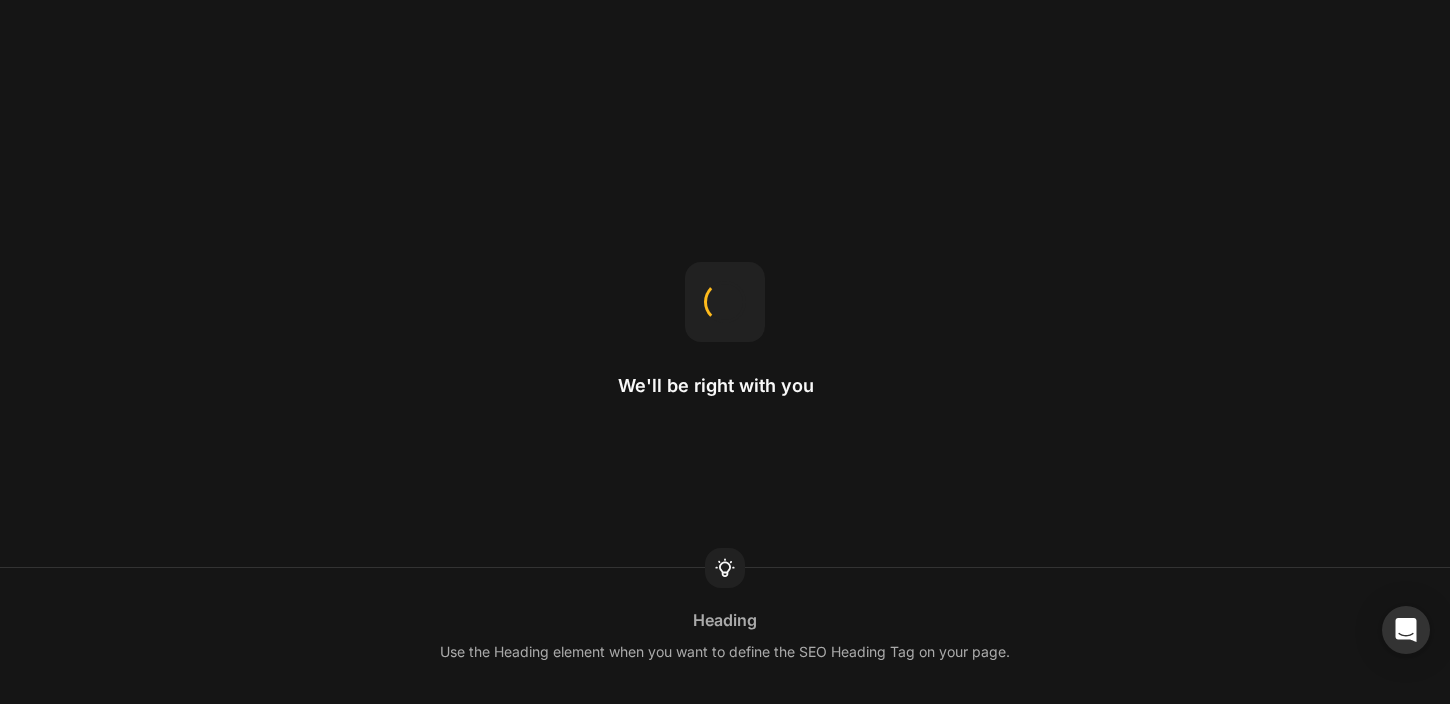 scroll, scrollTop: 0, scrollLeft: 0, axis: both 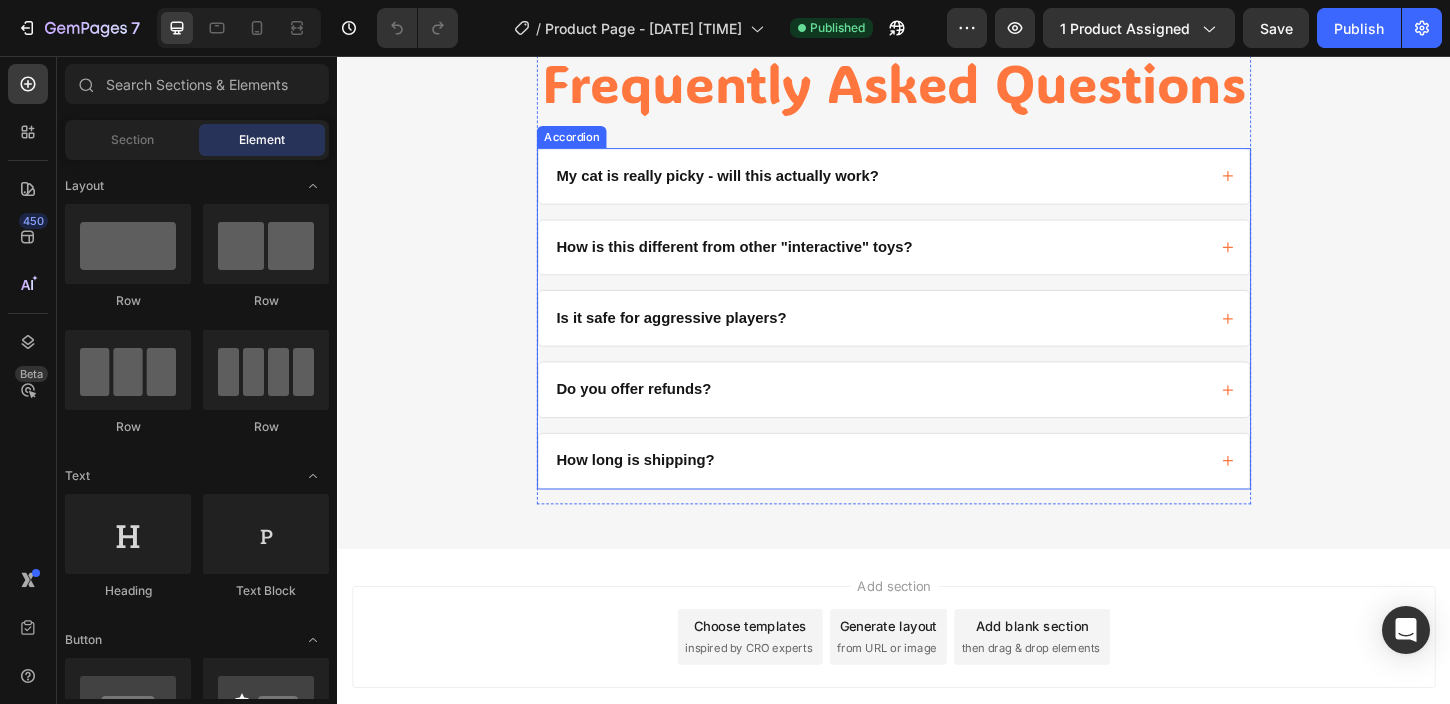 click on "How is this different from other "interactive" toys?" at bounding box center [922, 262] 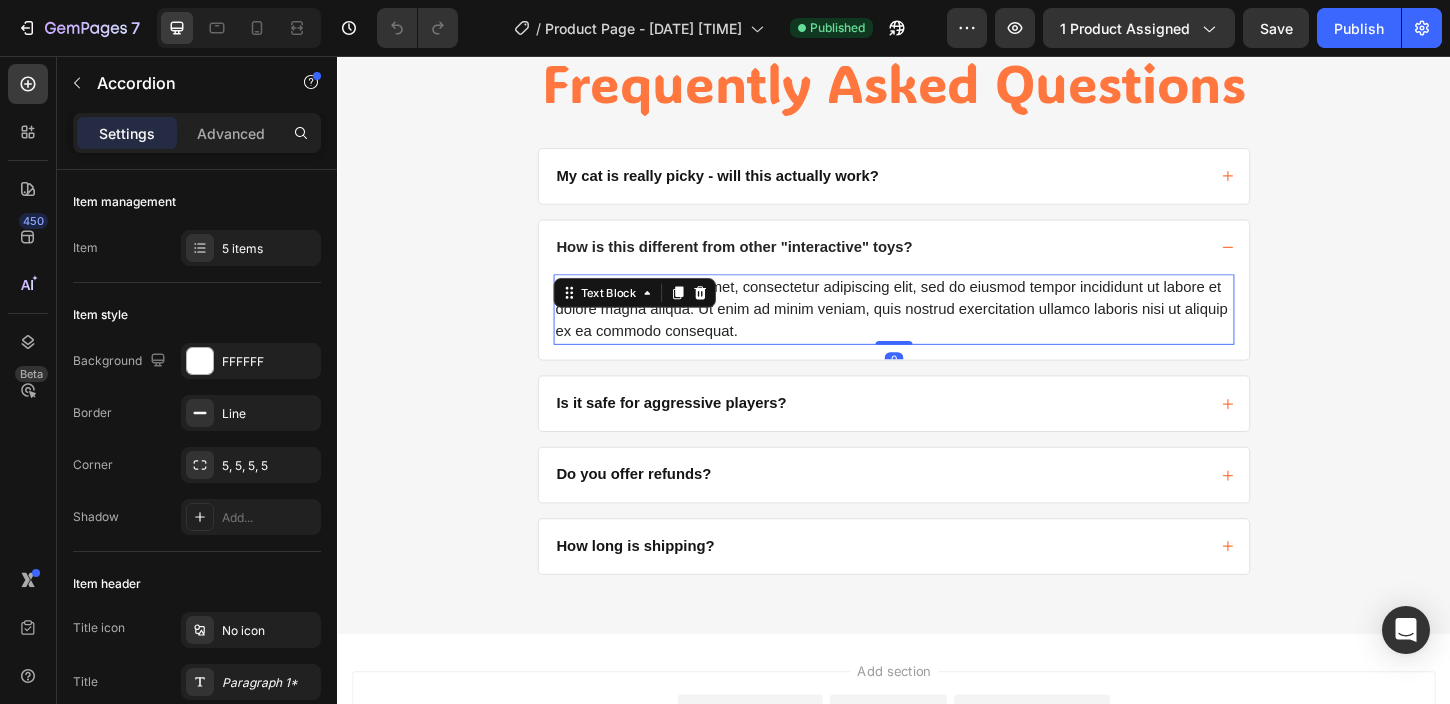 click on "Lorem ipsum dolor sit amet, consectetur adipiscing elit, sed do eiusmod tempor incididunt ut labore et dolore magna aliqua. Ut enim ad minim veniam, quis nostrud exercitation ullamco laboris nisi ut aliquip ex ea commodo consequat." at bounding box center (937, 329) 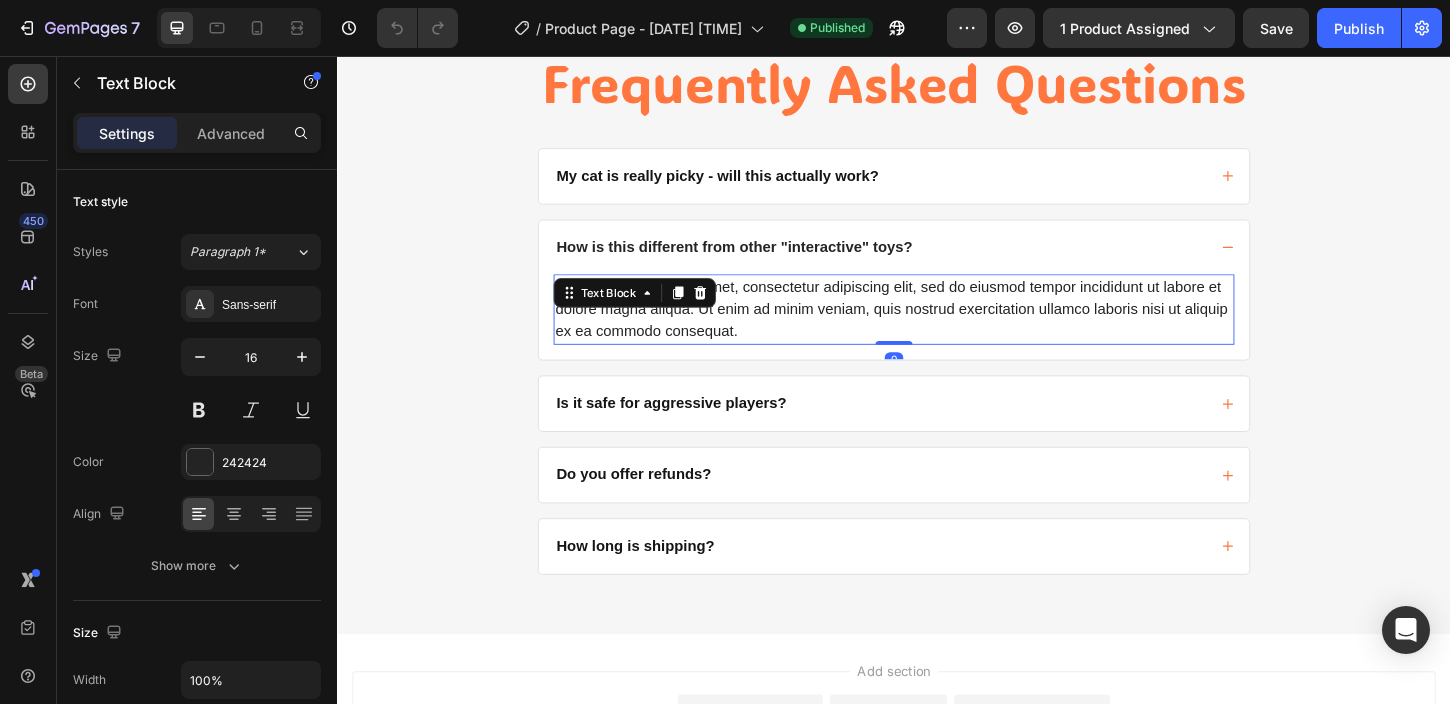 click on "Lorem ipsum dolor sit amet, consectetur adipiscing elit, sed do eiusmod tempor incididunt ut labore et dolore magna aliqua. Ut enim ad minim veniam, quis nostrud exercitation ullamco laboris nisi ut aliquip ex ea commodo consequat." at bounding box center (937, 329) 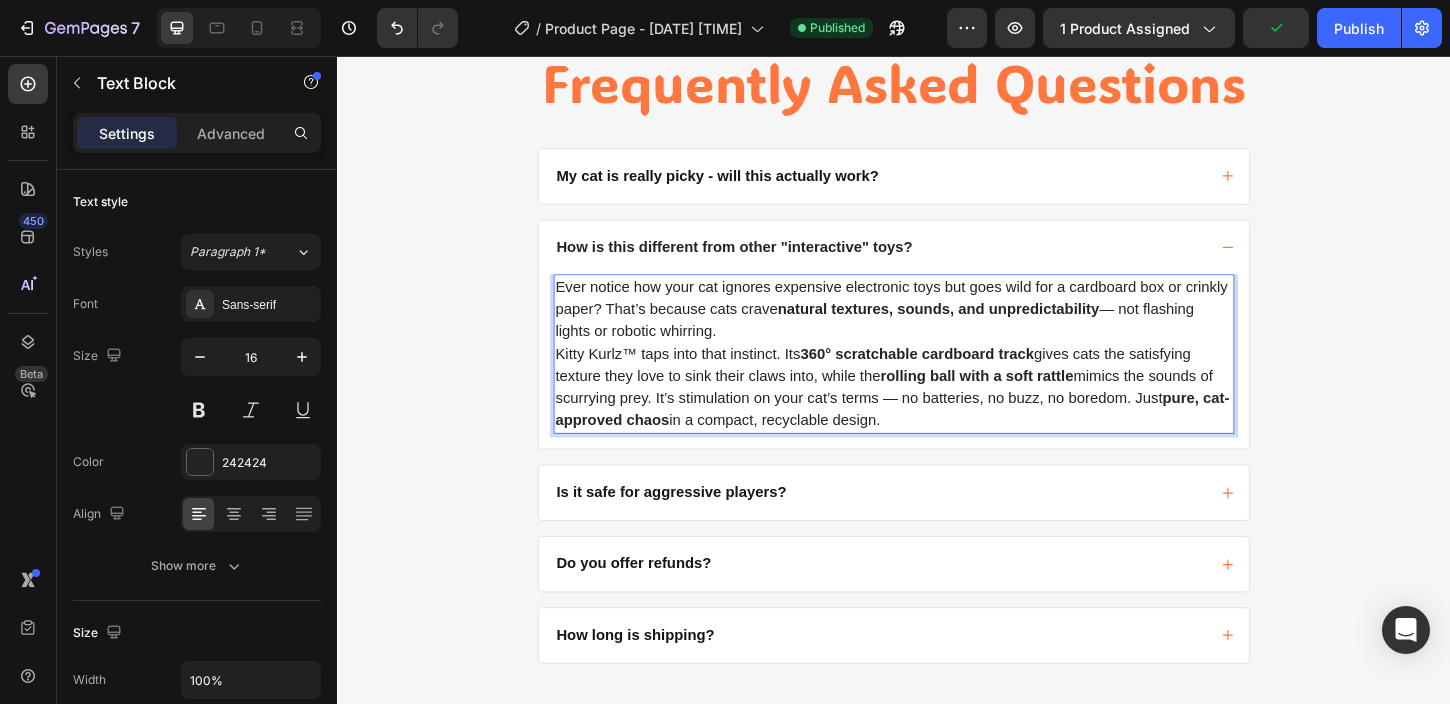 click on "Ever notice how your cat ignores expensive electronic toys but goes wild for a cardboard box or crinkly paper? That’s because cats crave  natural textures, sounds, and unpredictability  — not flashing lights or robotic whirring." at bounding box center (937, 329) 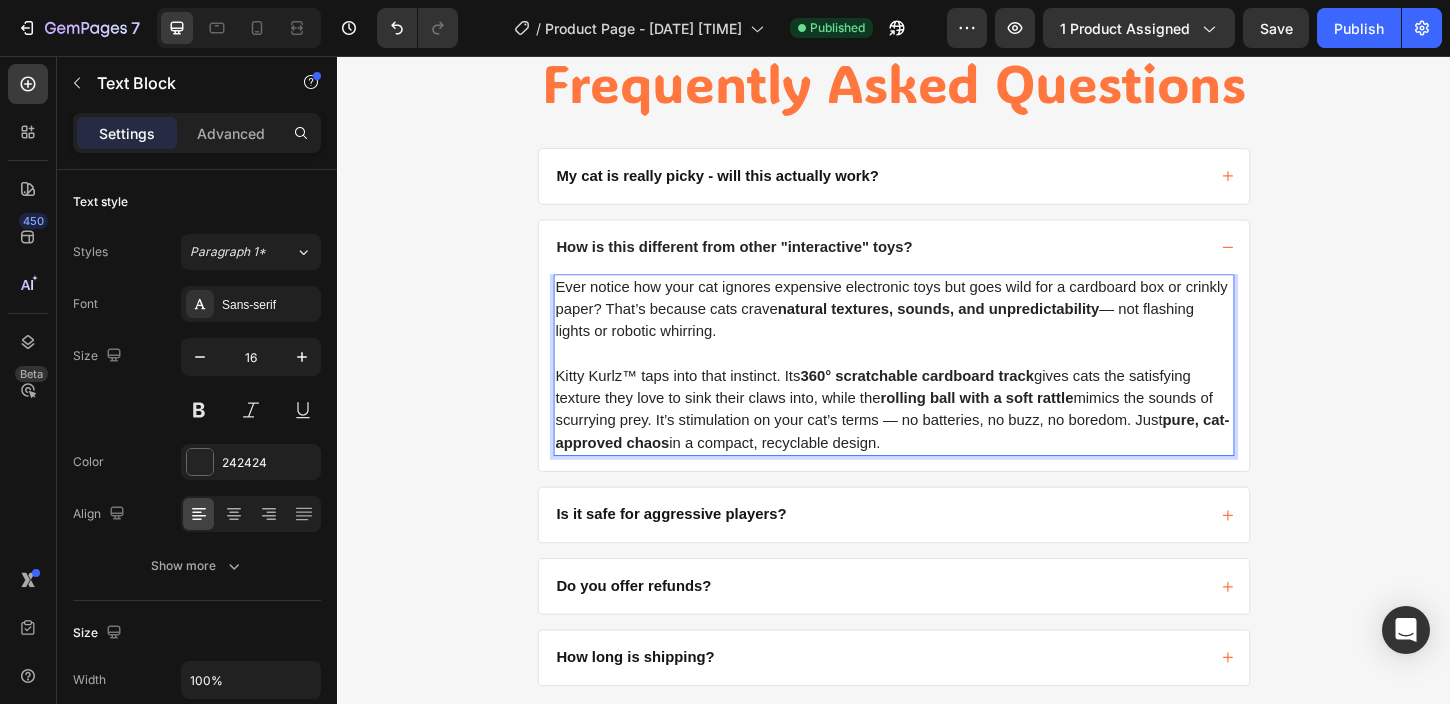 drag, startPoint x: 759, startPoint y: 370, endPoint x: 761, endPoint y: 380, distance: 10.198039 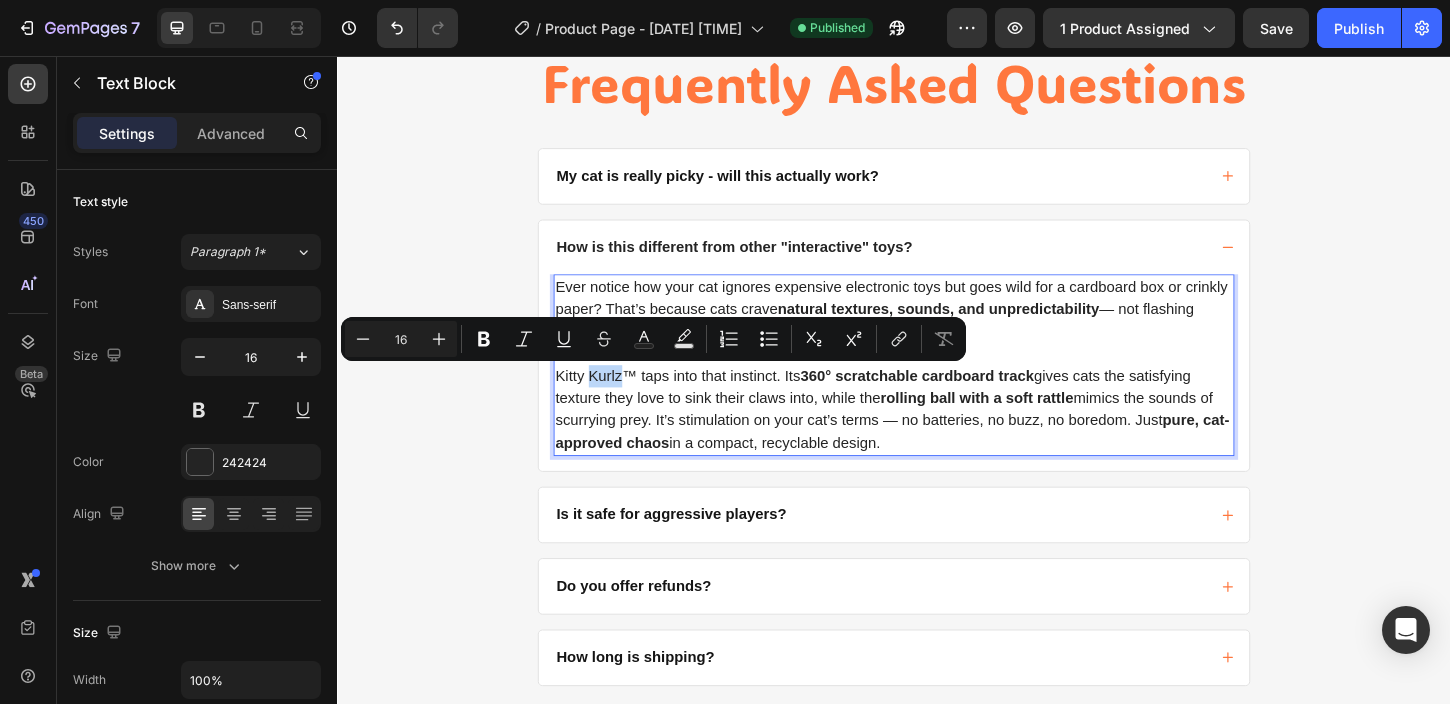 drag, startPoint x: 639, startPoint y: 400, endPoint x: 603, endPoint y: 403, distance: 36.124783 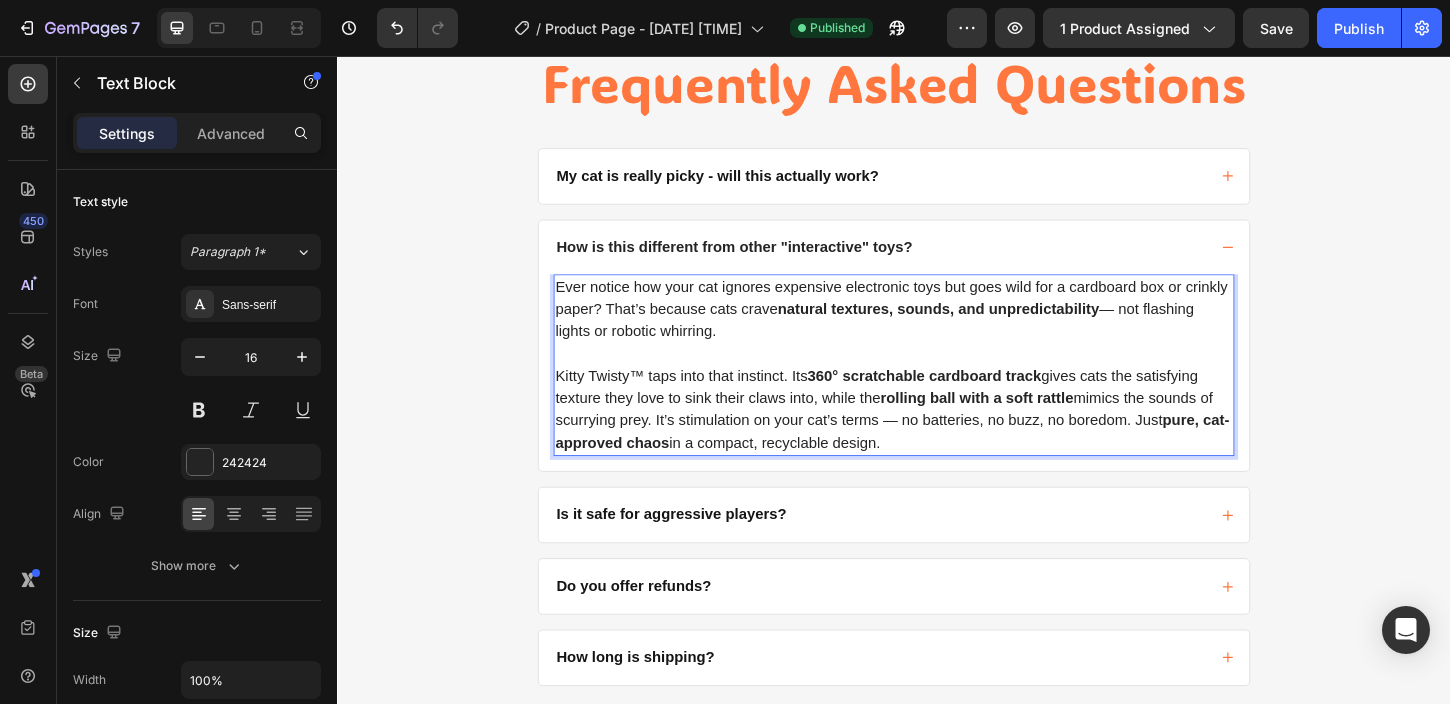 click on "Kitty Twisty™ taps into that instinct. Its  360° scratchable cardboard track  gives cats the satisfying texture they love to sink their claws into, while the  rolling ball with a soft rattle  mimics the sounds of scurrying prey. It’s stimulation on your cat’s terms — no batteries, no buzz, no boredom. Just  pure, cat-approved chaos  in a compact, recyclable design." at bounding box center [937, 437] 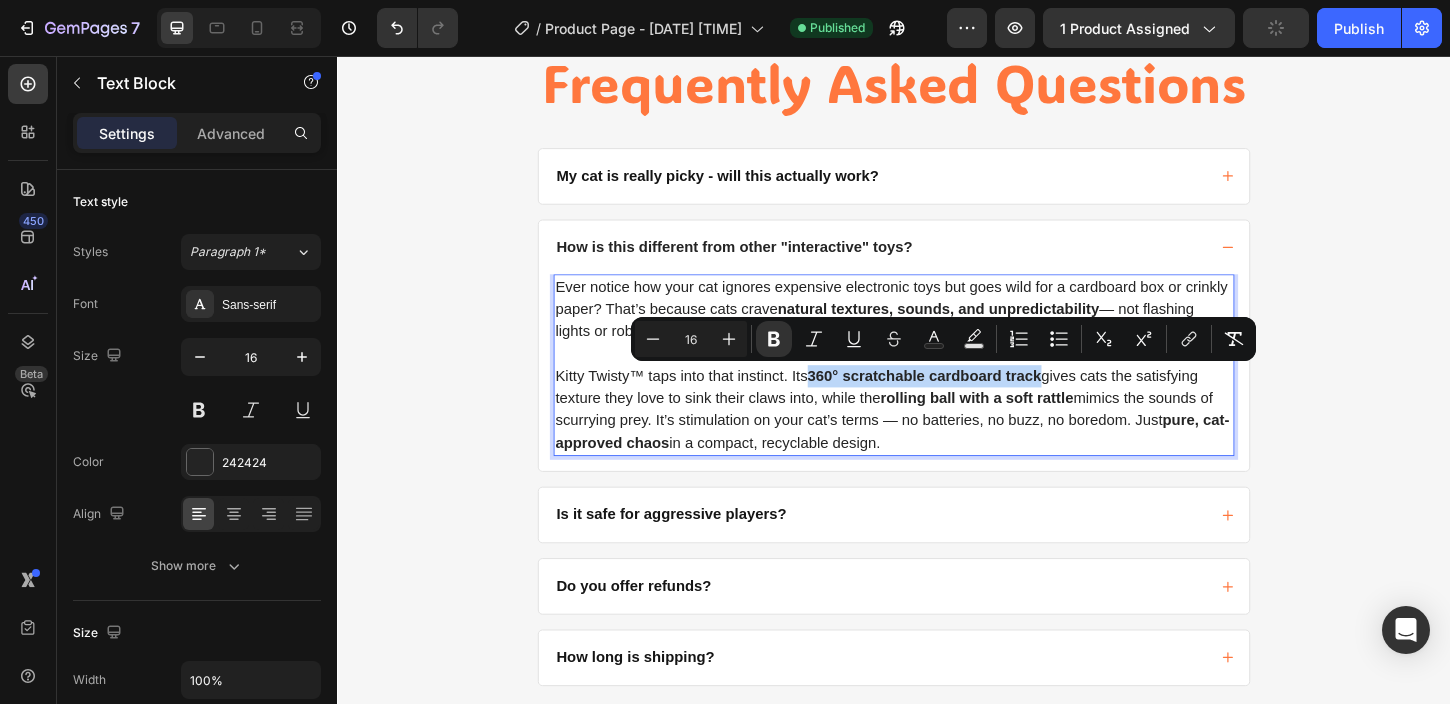 drag, startPoint x: 841, startPoint y: 403, endPoint x: 1090, endPoint y: 406, distance: 249.01807 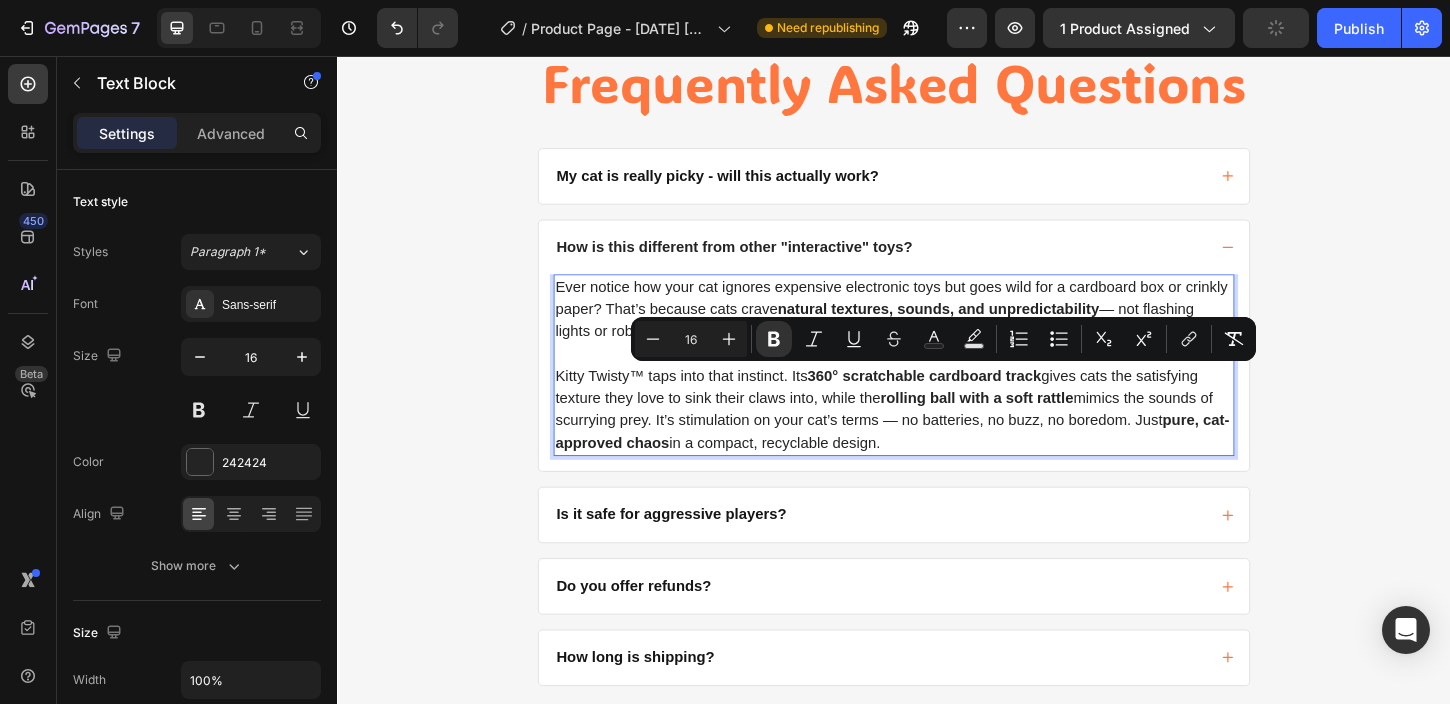 click on "rolling ball with a soft rattle" at bounding box center [1026, 424] 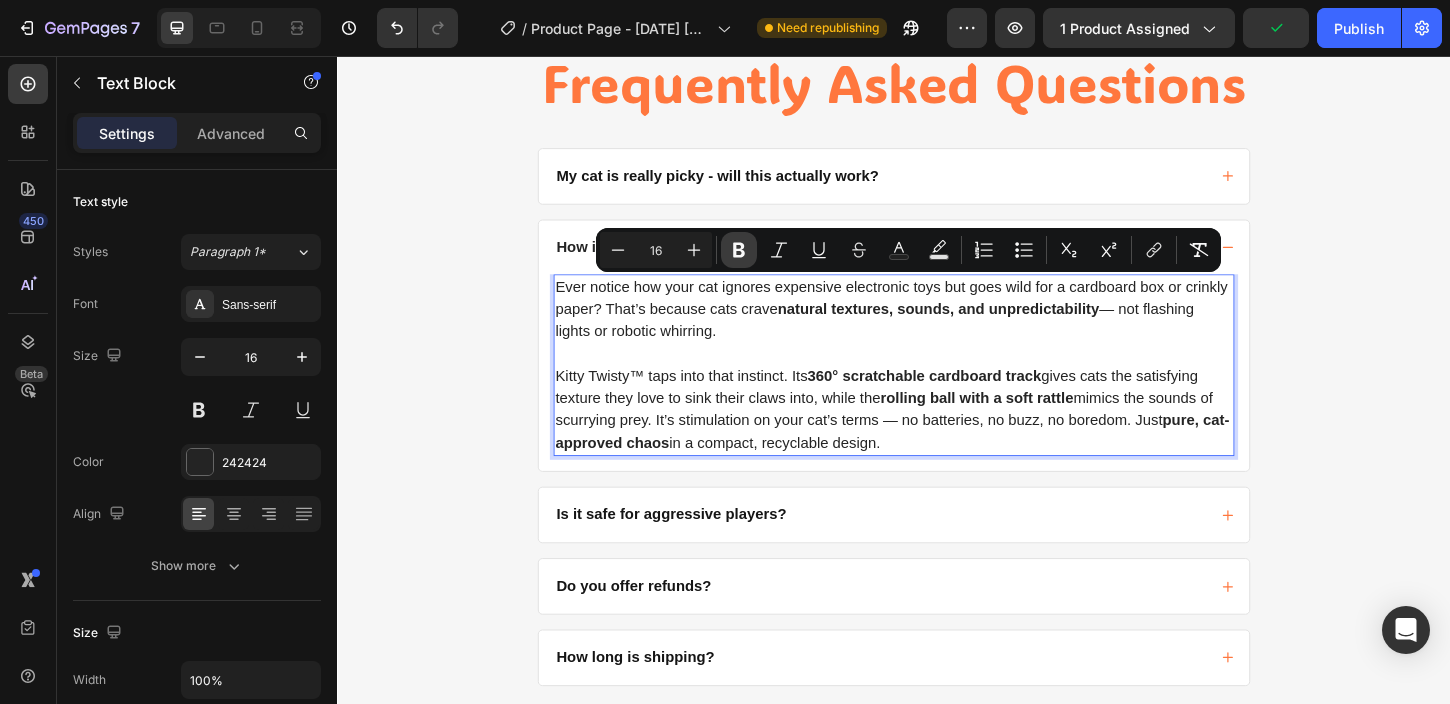 click 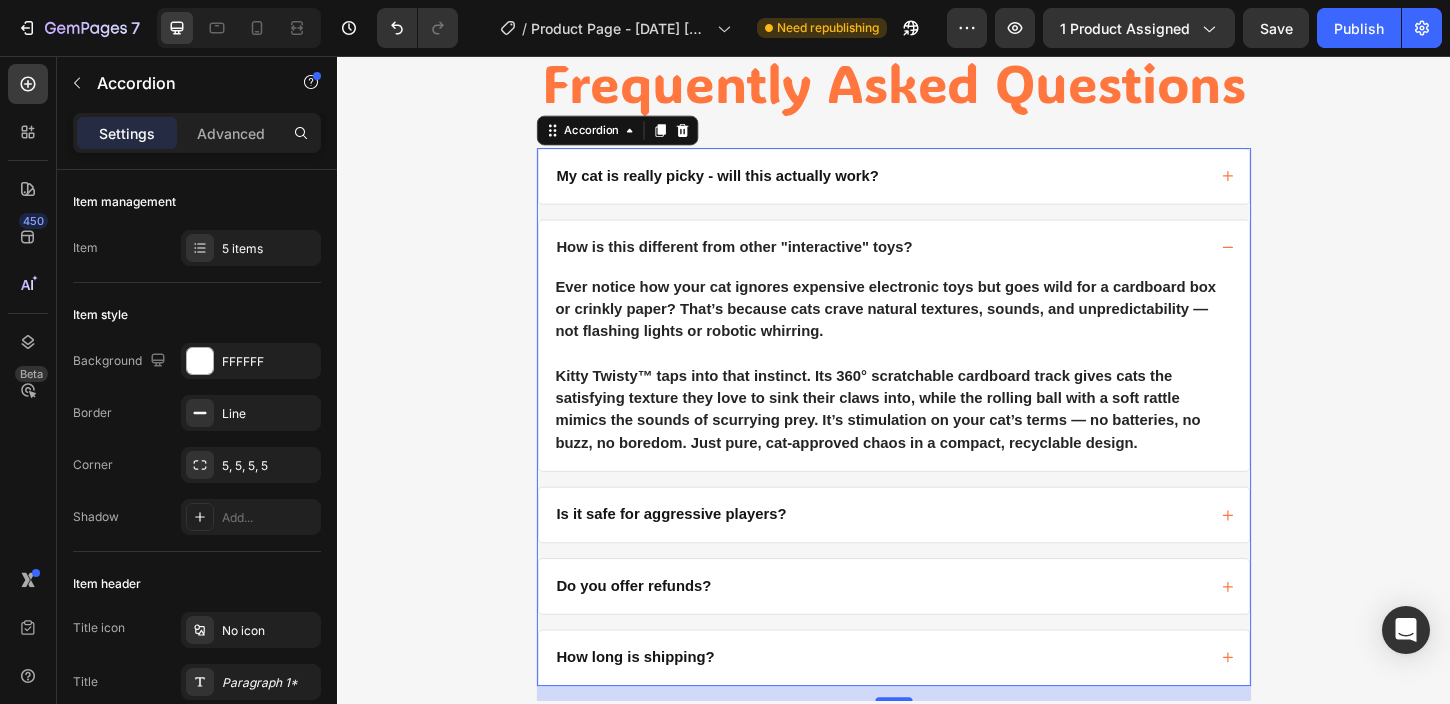 click on "How is this different from other "interactive" toys?" at bounding box center (765, 261) 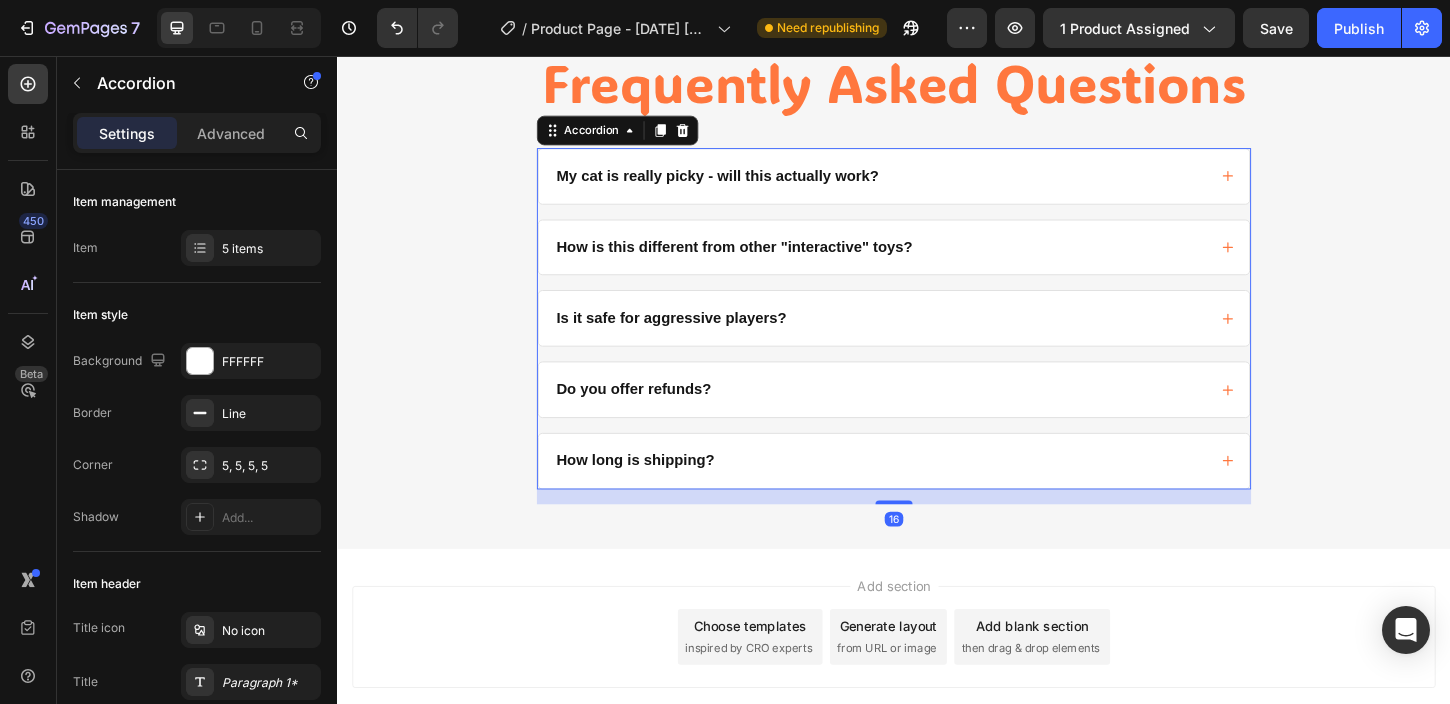 click on "How is this different from other "interactive" toys?" at bounding box center (765, 261) 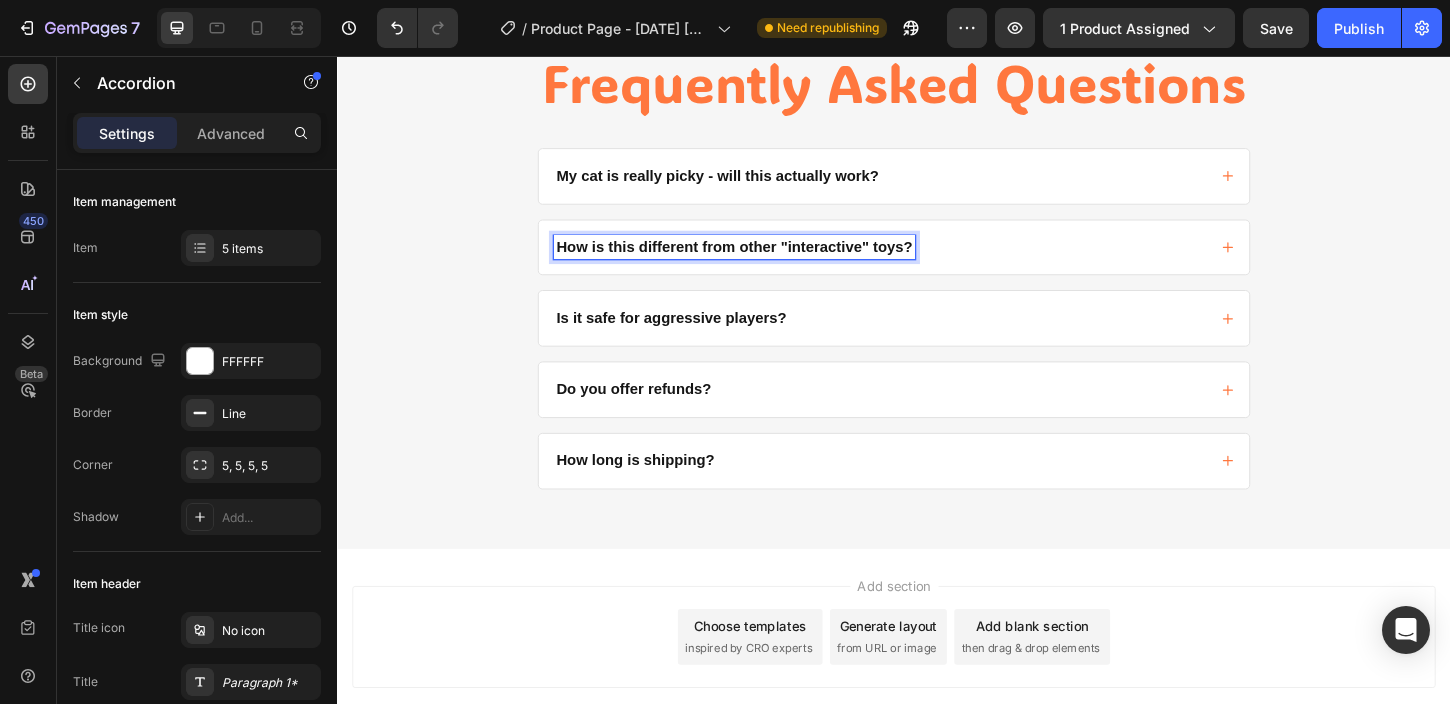 click on "How is this different from other "interactive" toys?" at bounding box center (937, 262) 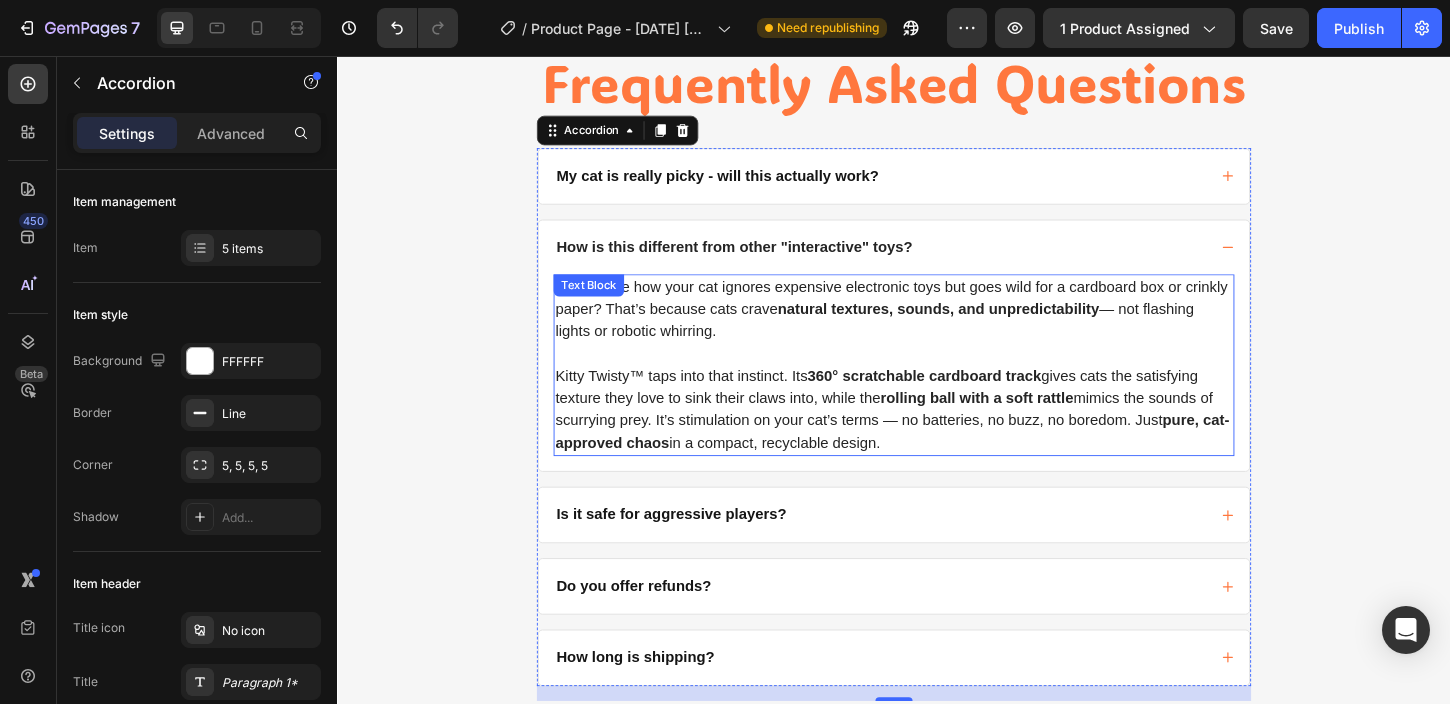 click on "natural textures, sounds, and unpredictability" at bounding box center [985, 328] 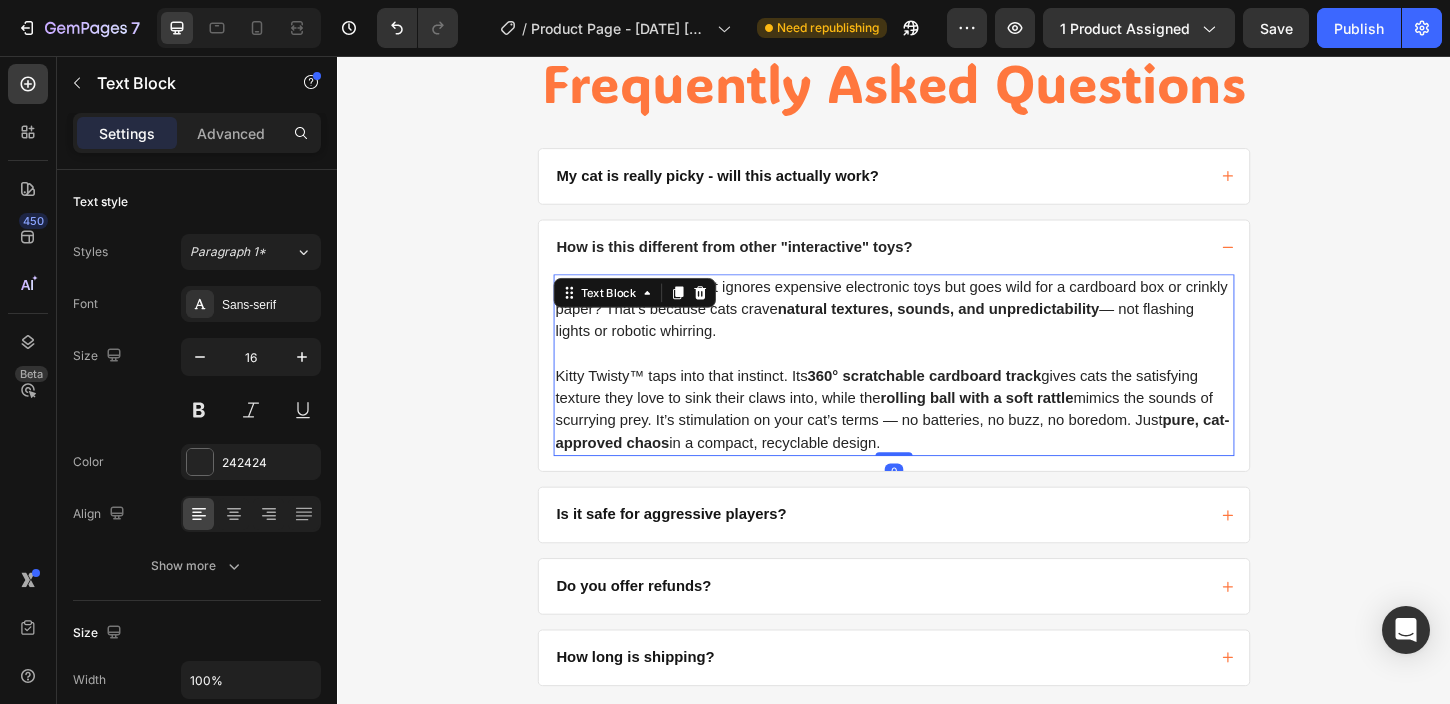 click on "Ever notice how your cat ignores expensive electronic toys but goes wild for a cardboard box or crinkly paper? That’s because cats crave  natural textures, sounds, and unpredictability  — not flashing lights or robotic whirring." at bounding box center (937, 329) 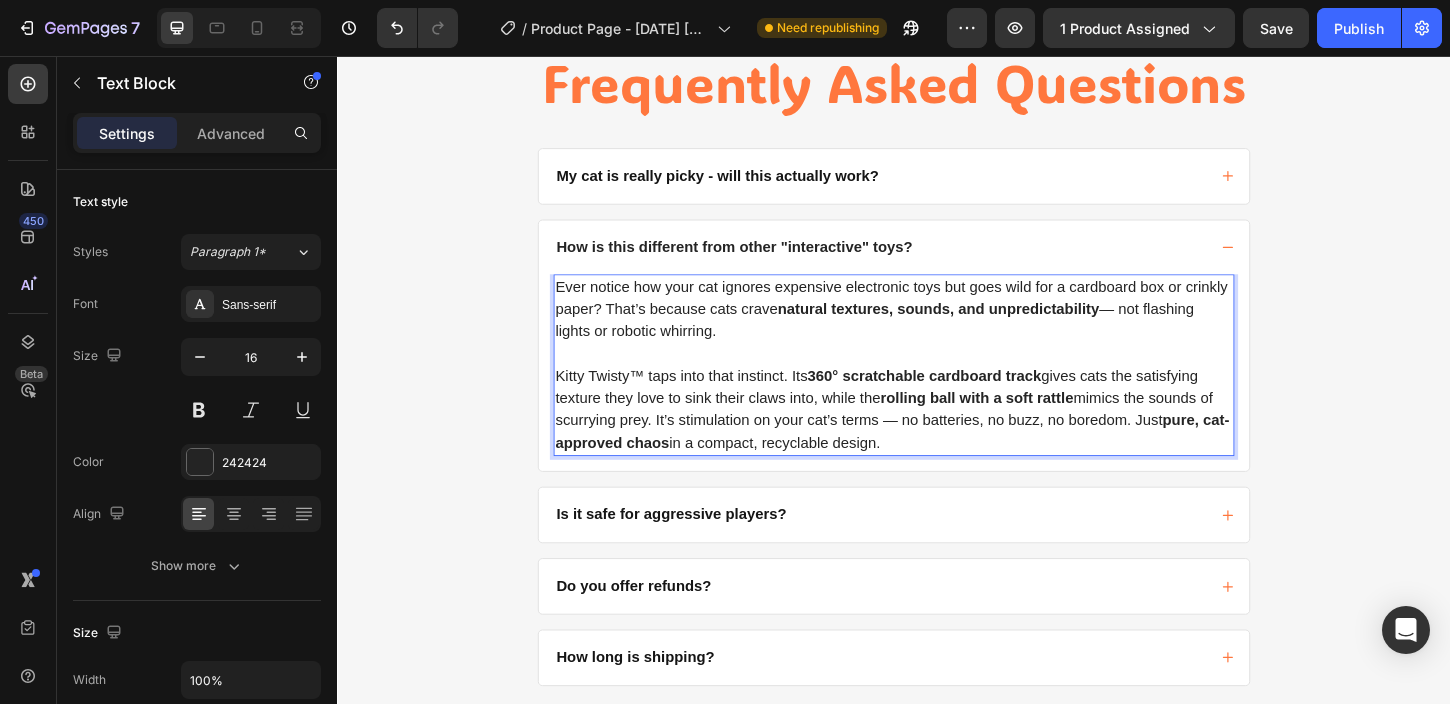 click on "Ever notice how your cat ignores expensive electronic toys but goes wild for a cardboard box or crinkly paper? That’s because cats crave  natural textures, sounds, and unpredictability  — not flashing lights or robotic whirring." at bounding box center (937, 329) 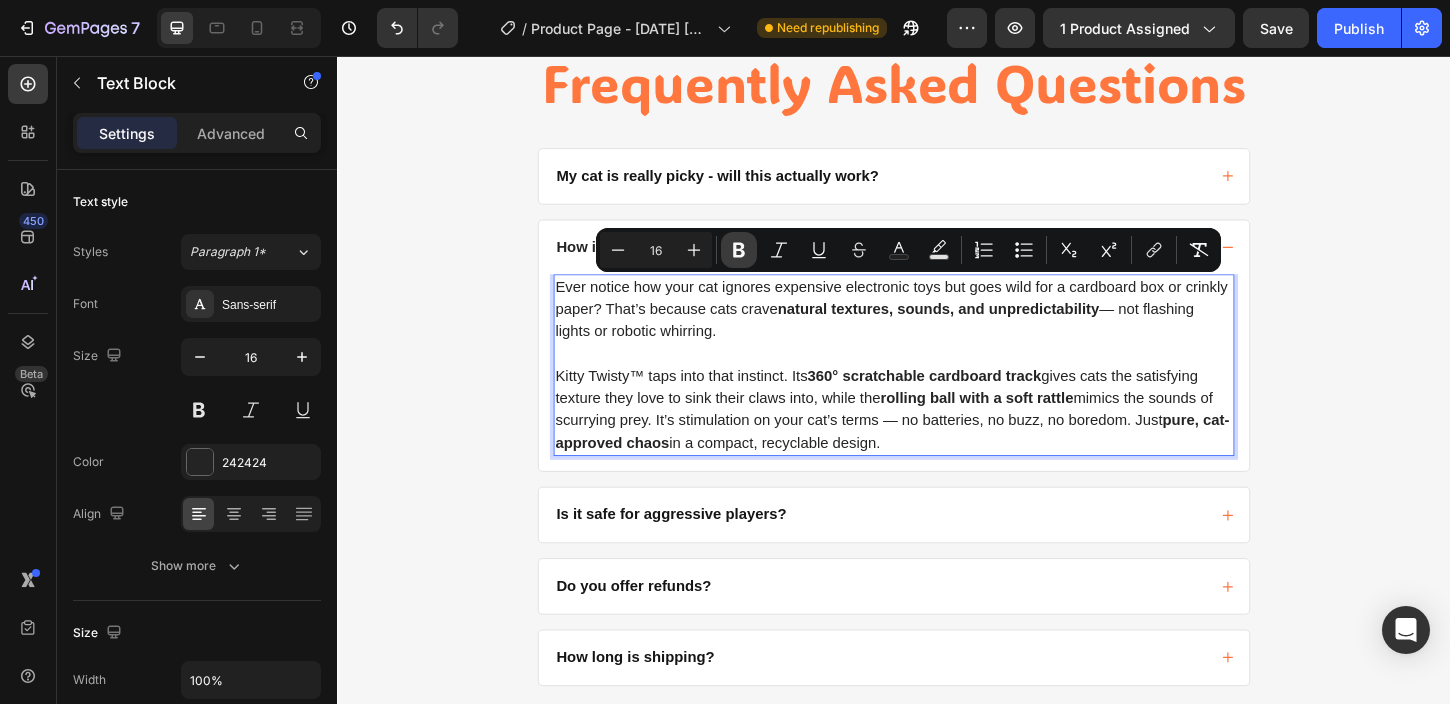 click 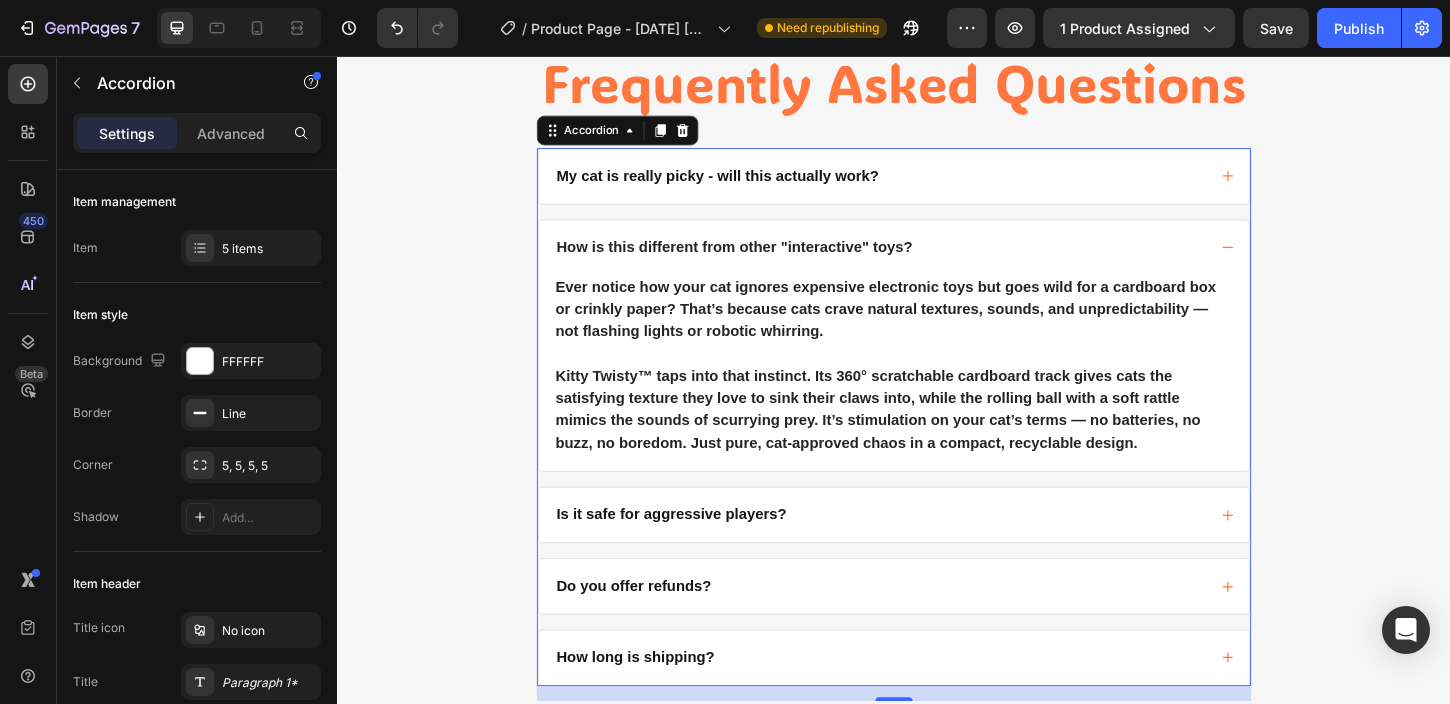 click on "How is this different from other "interactive" toys?" at bounding box center (765, 261) 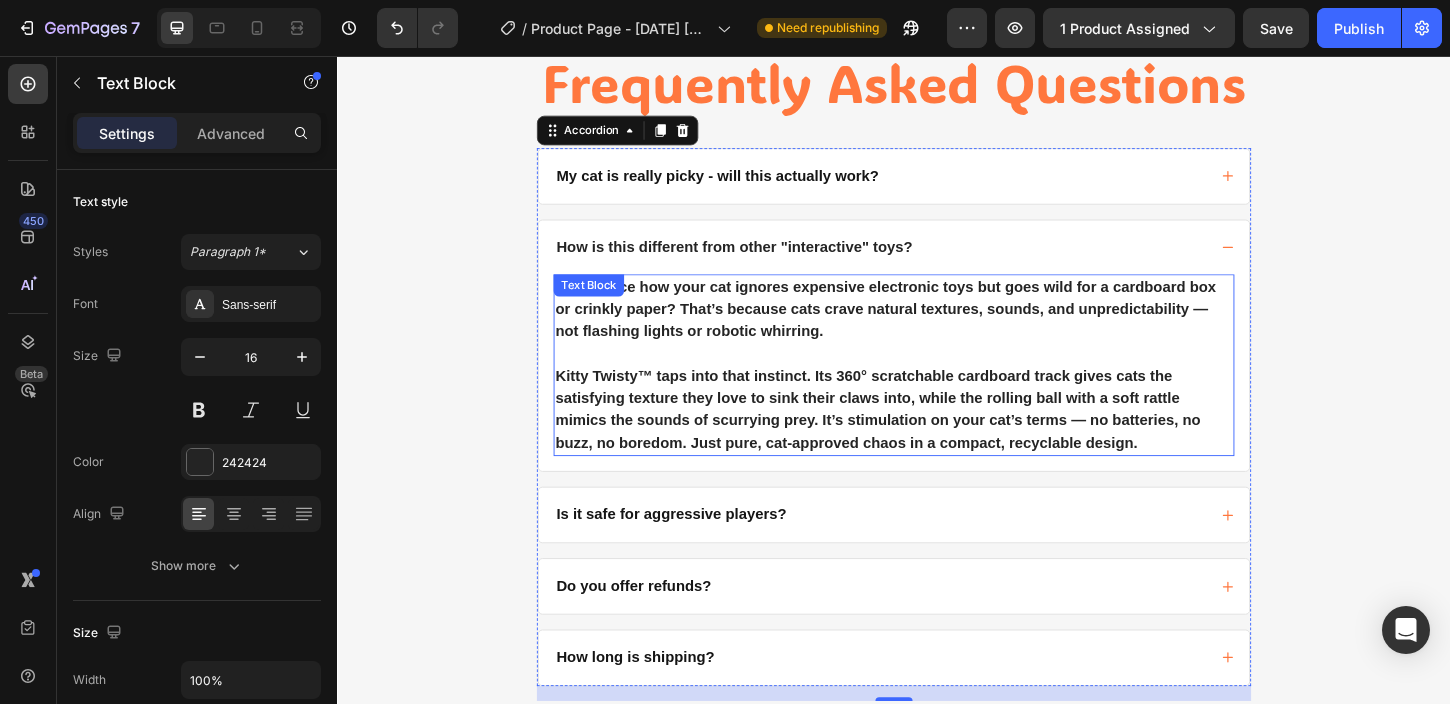 click on "Ever notice how your cat ignores expensive electronic toys but goes wild for a cardboard box or crinkly paper? That’s because cats crave natural textures, sounds, and unpredictability — not flashing lights or robotic whirring." at bounding box center (928, 328) 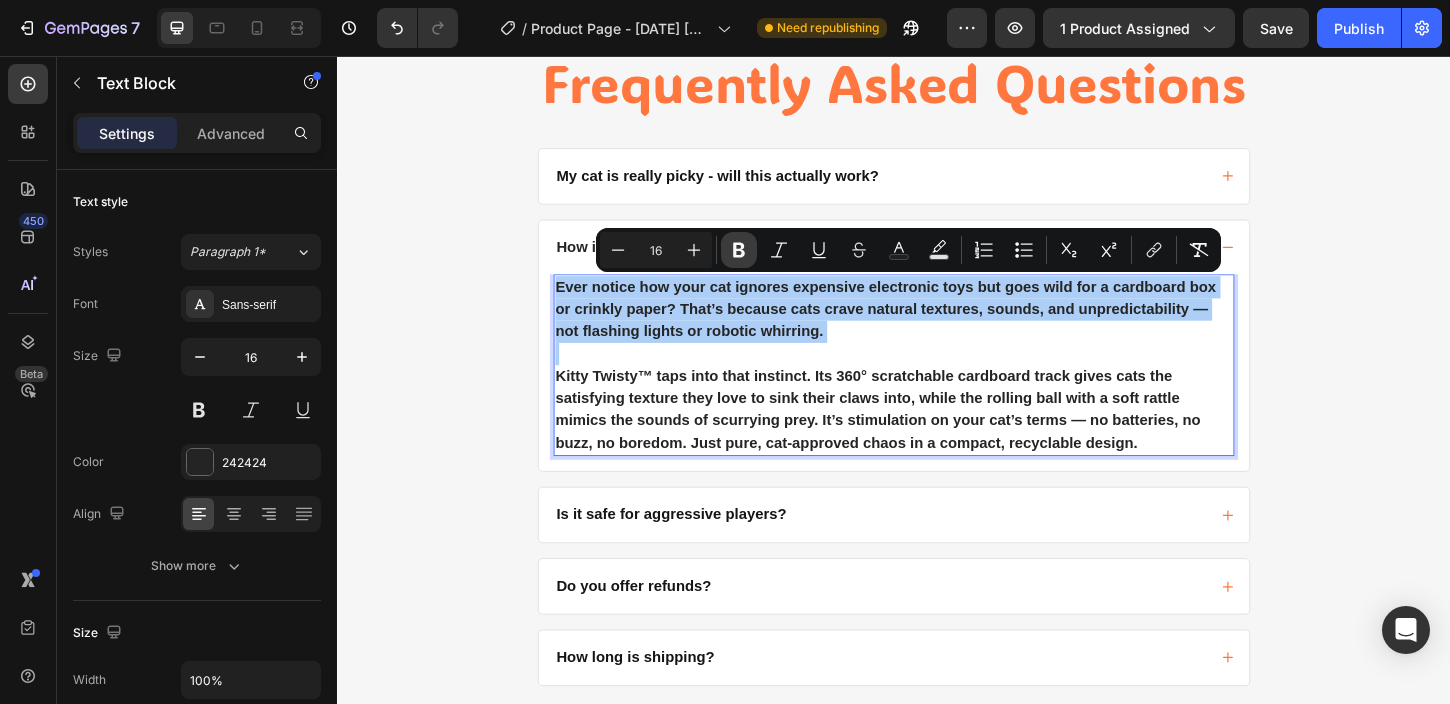 click 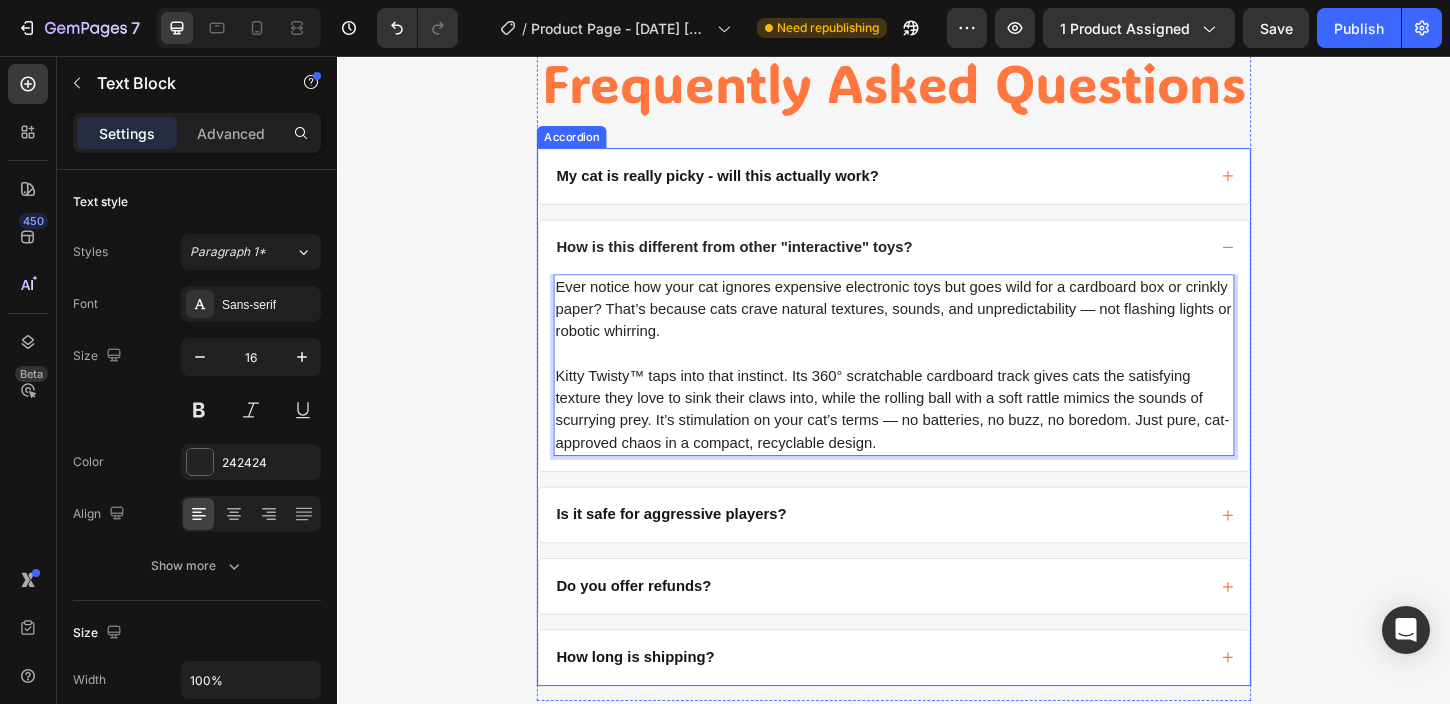 click on "Is it safe for aggressive players?" at bounding box center [922, 550] 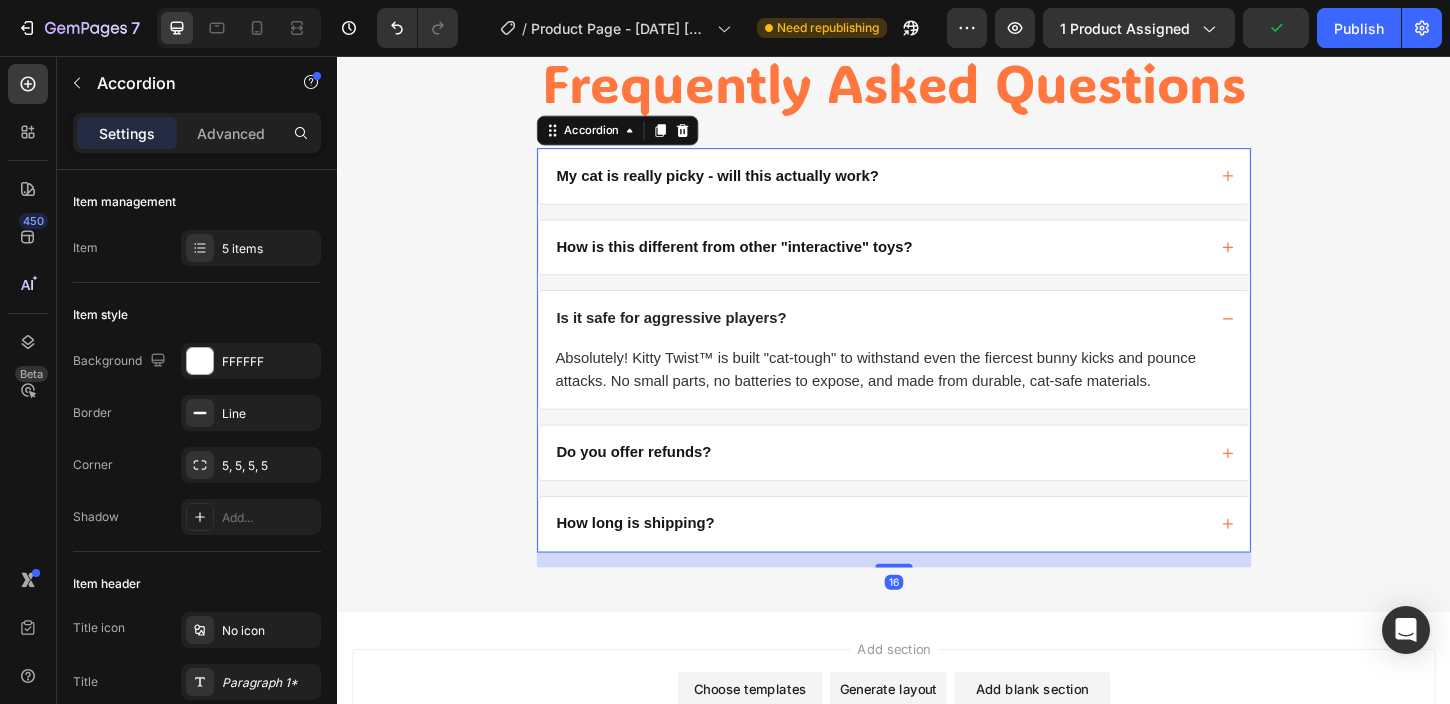 click on "Is it safe for aggressive players?" at bounding box center (922, 338) 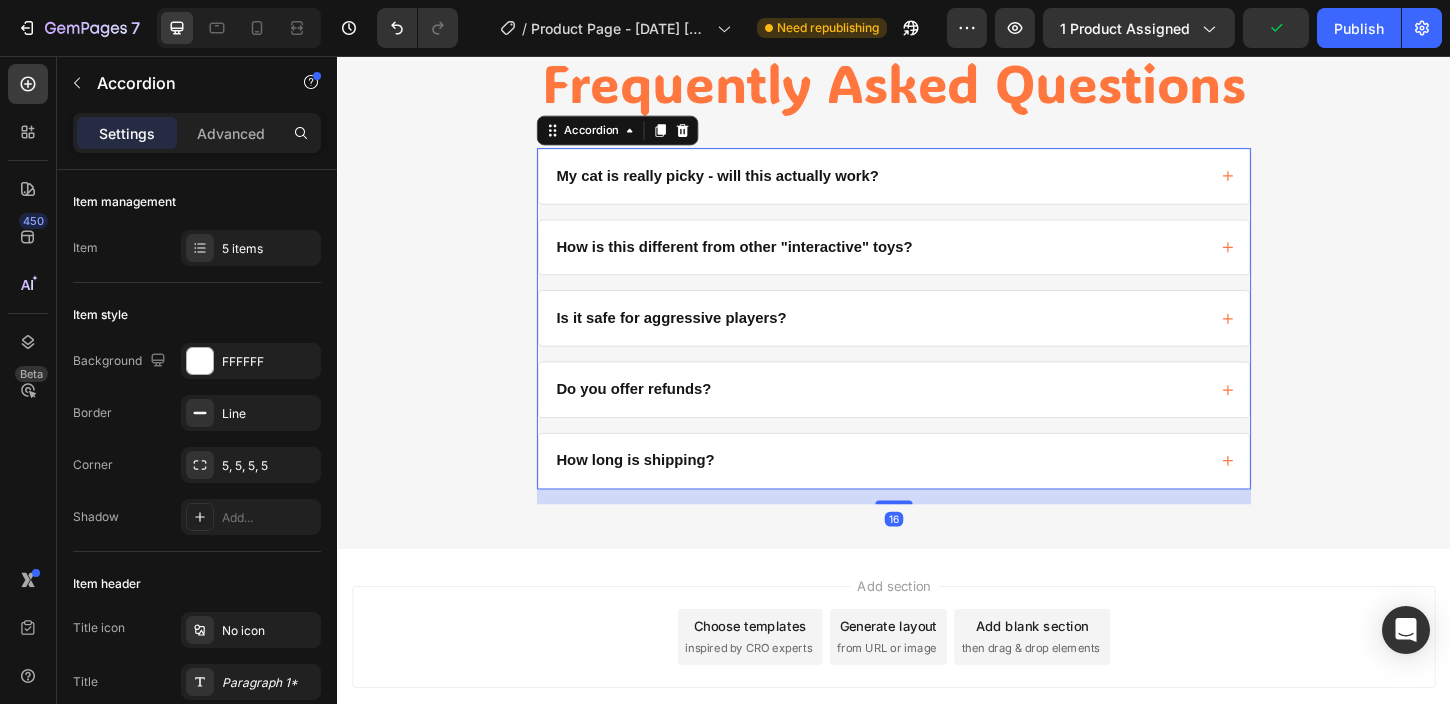 click on "How is this different from other "interactive" toys?" at bounding box center (922, 262) 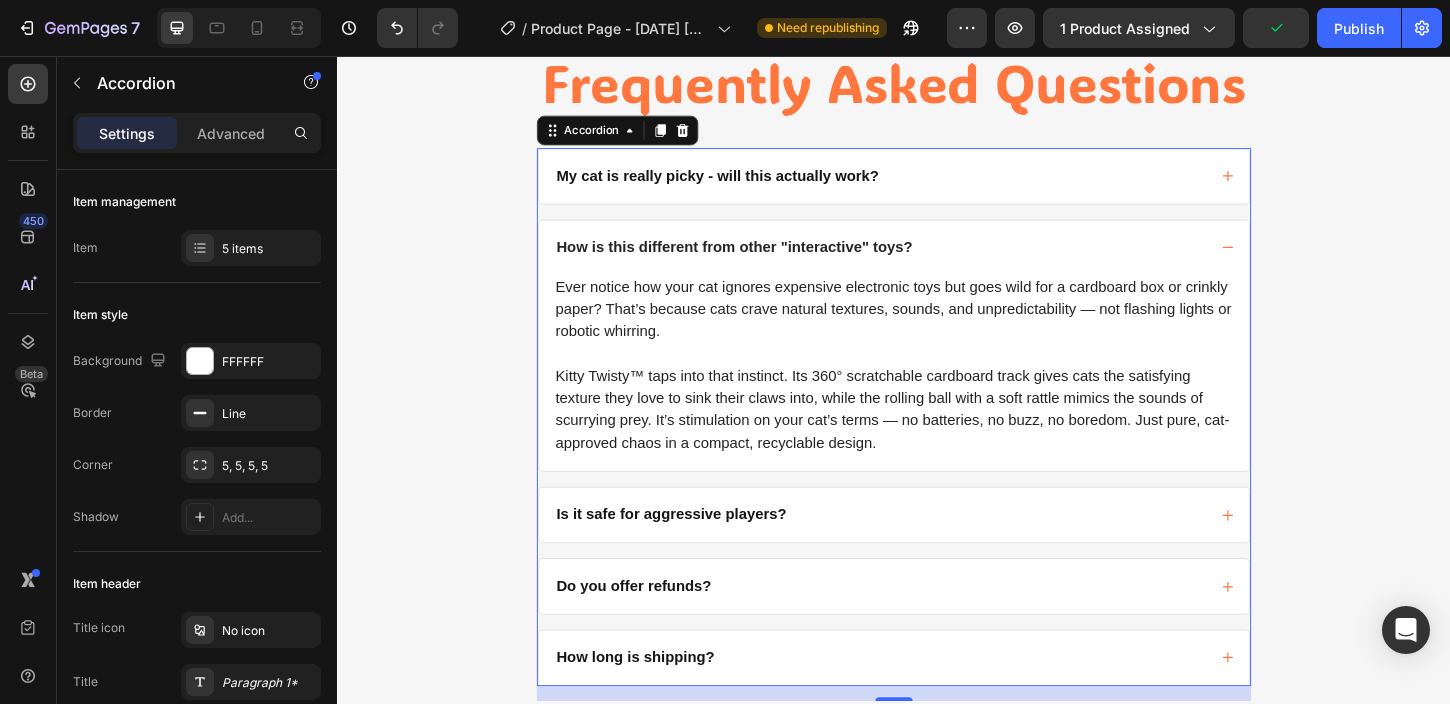 click on "How is this different from other "interactive" toys?" at bounding box center (922, 262) 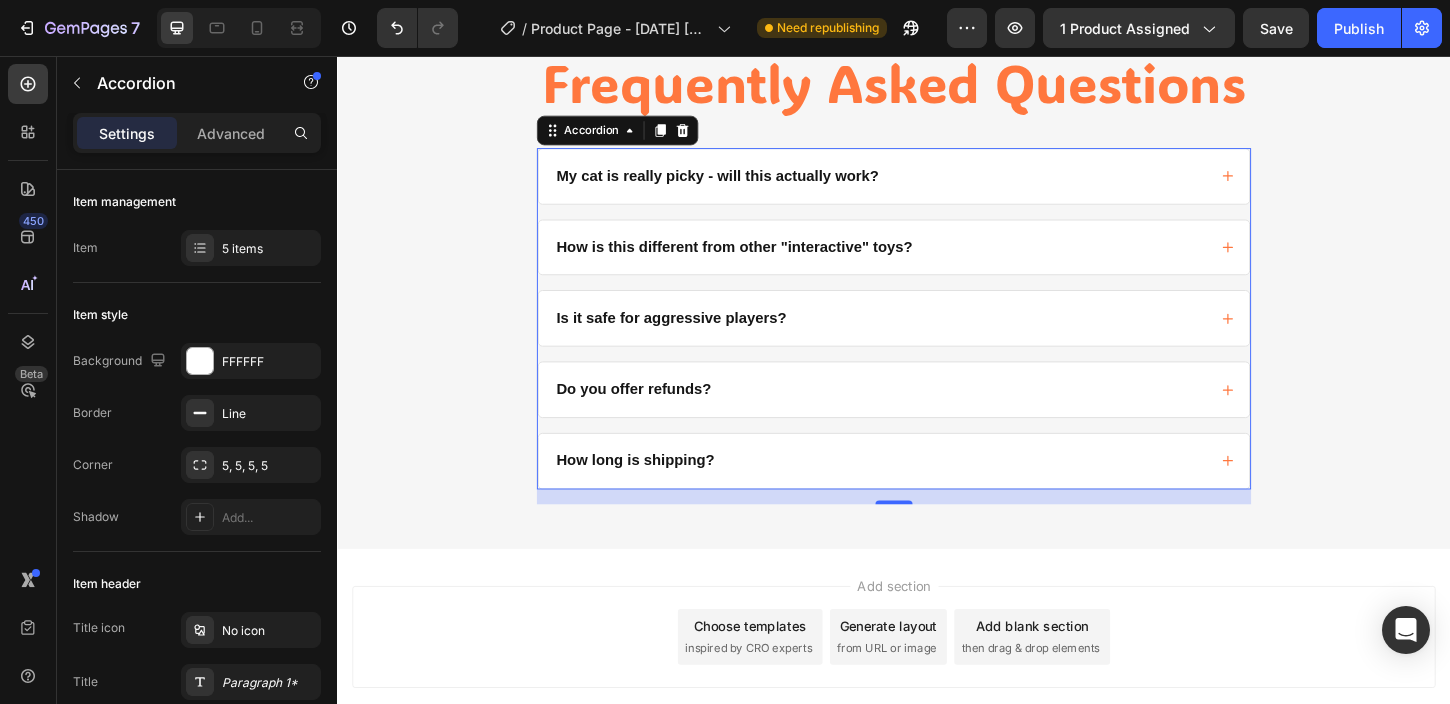 drag, startPoint x: 890, startPoint y: 333, endPoint x: 878, endPoint y: 342, distance: 15 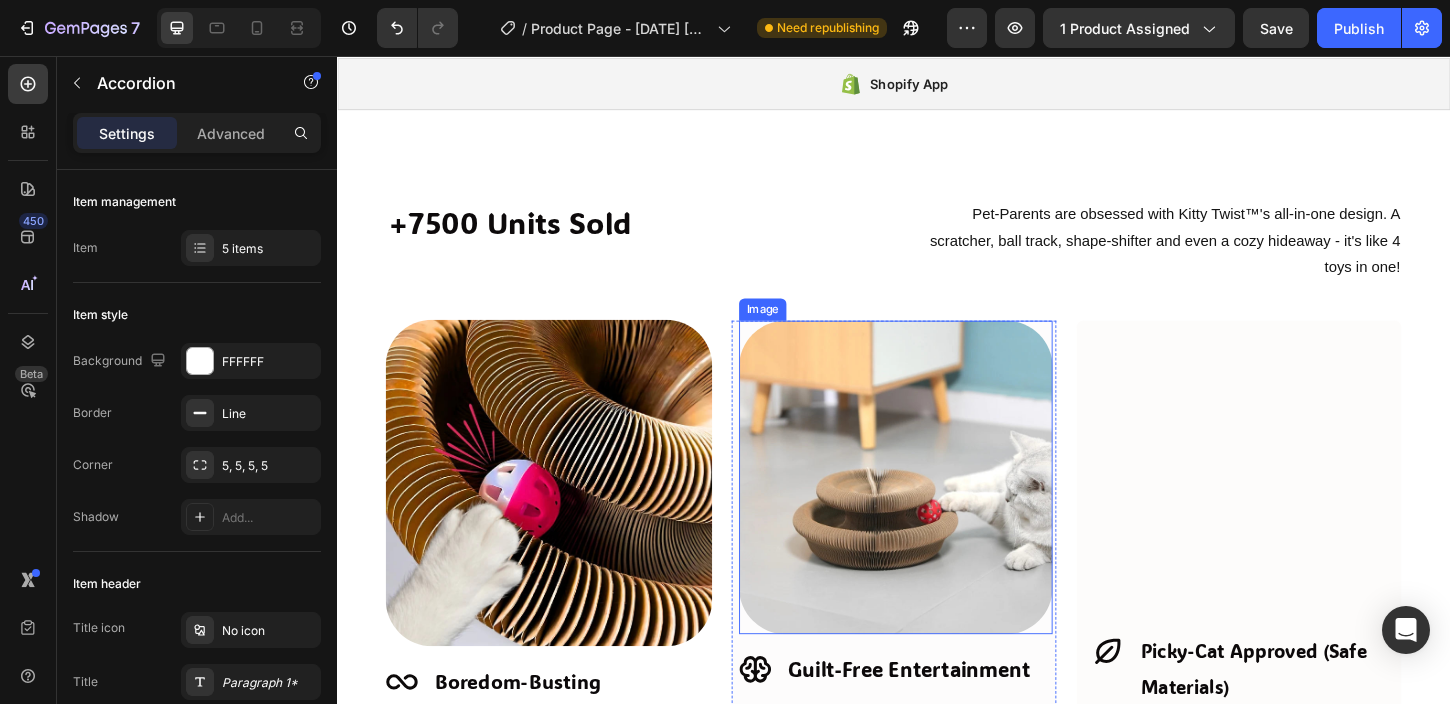 scroll, scrollTop: 2446, scrollLeft: 0, axis: vertical 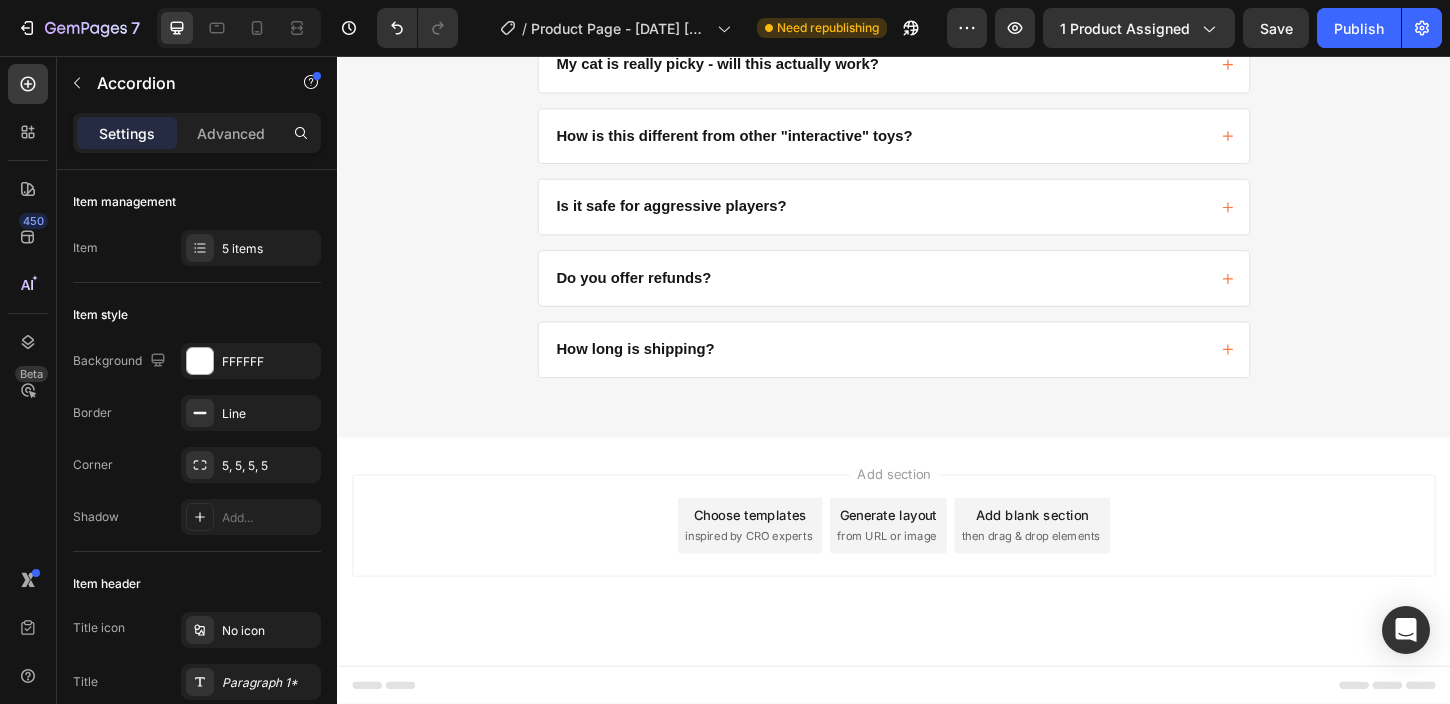 click on "Is it safe for aggressive players?" at bounding box center (922, 218) 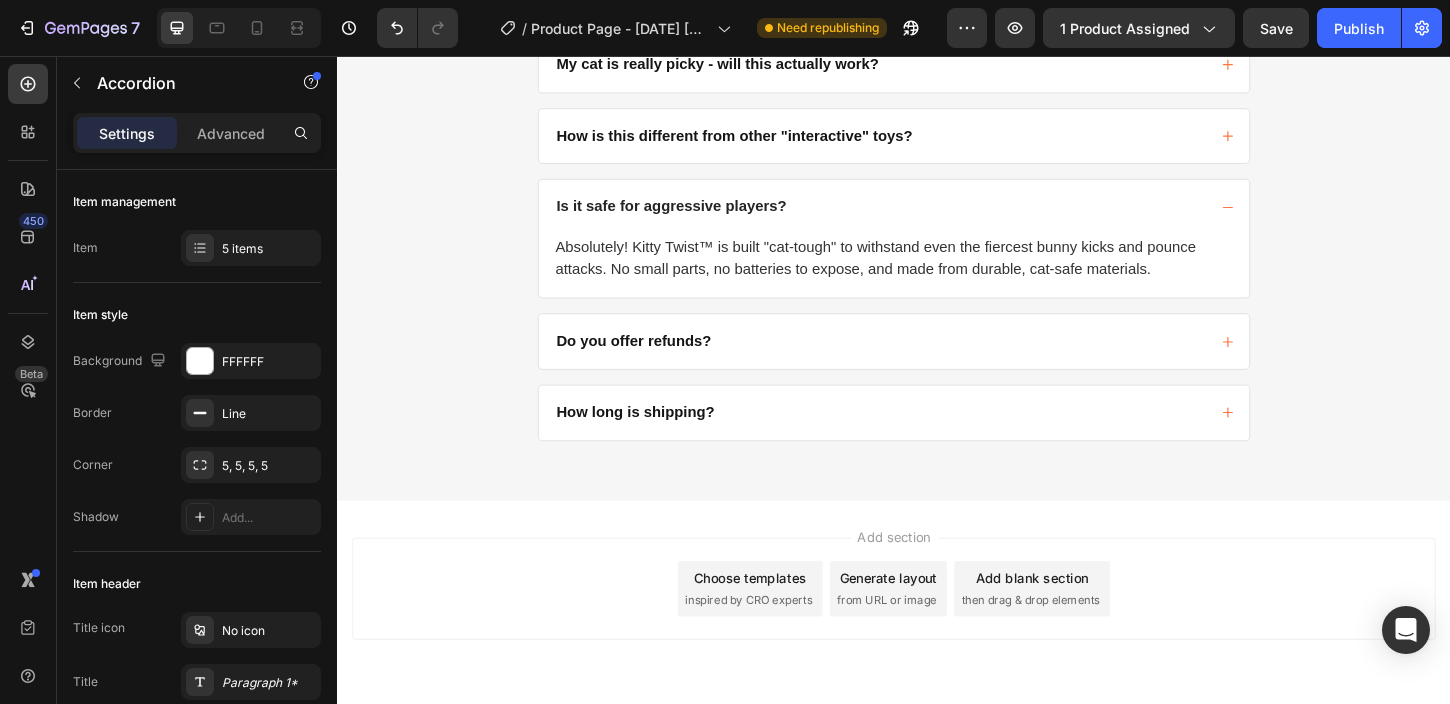 click on "How is this different from other "interactive" toys?" at bounding box center [765, 141] 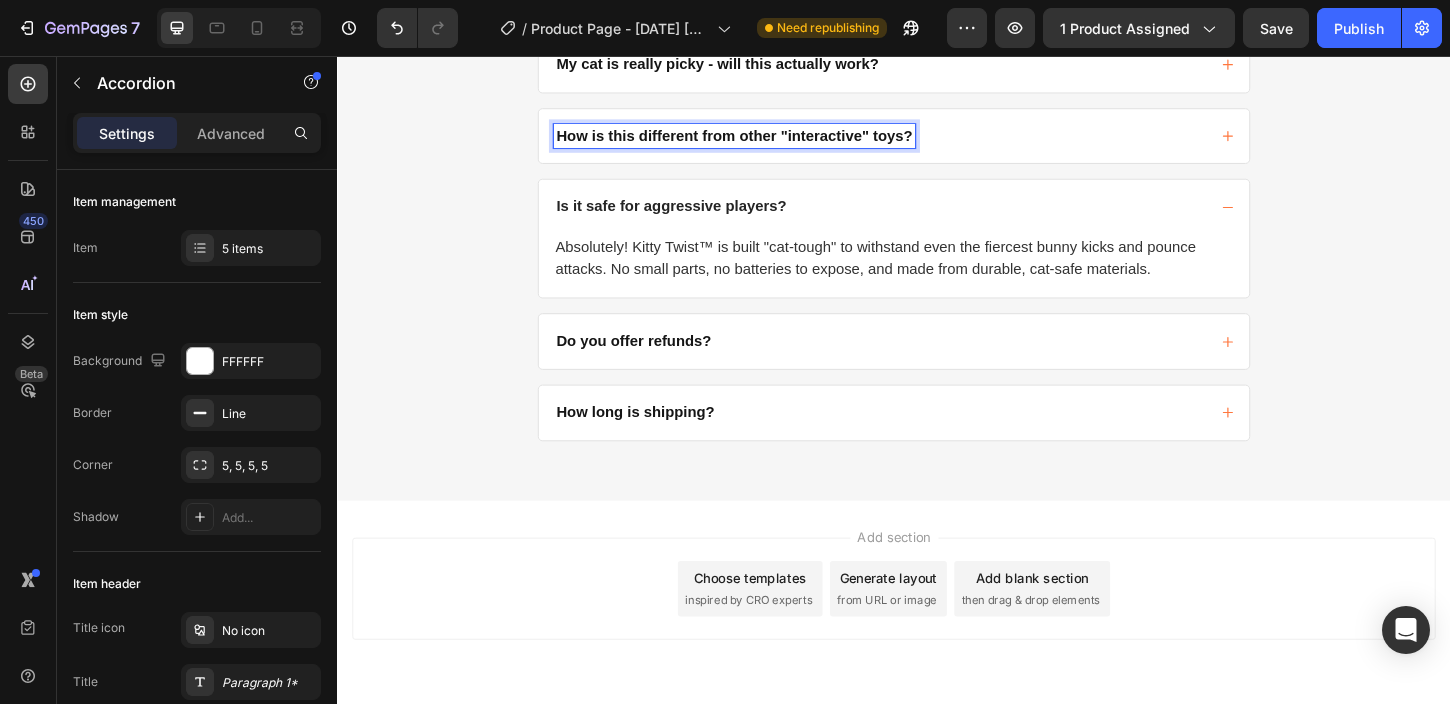 drag, startPoint x: 978, startPoint y: 146, endPoint x: 959, endPoint y: 154, distance: 20.615528 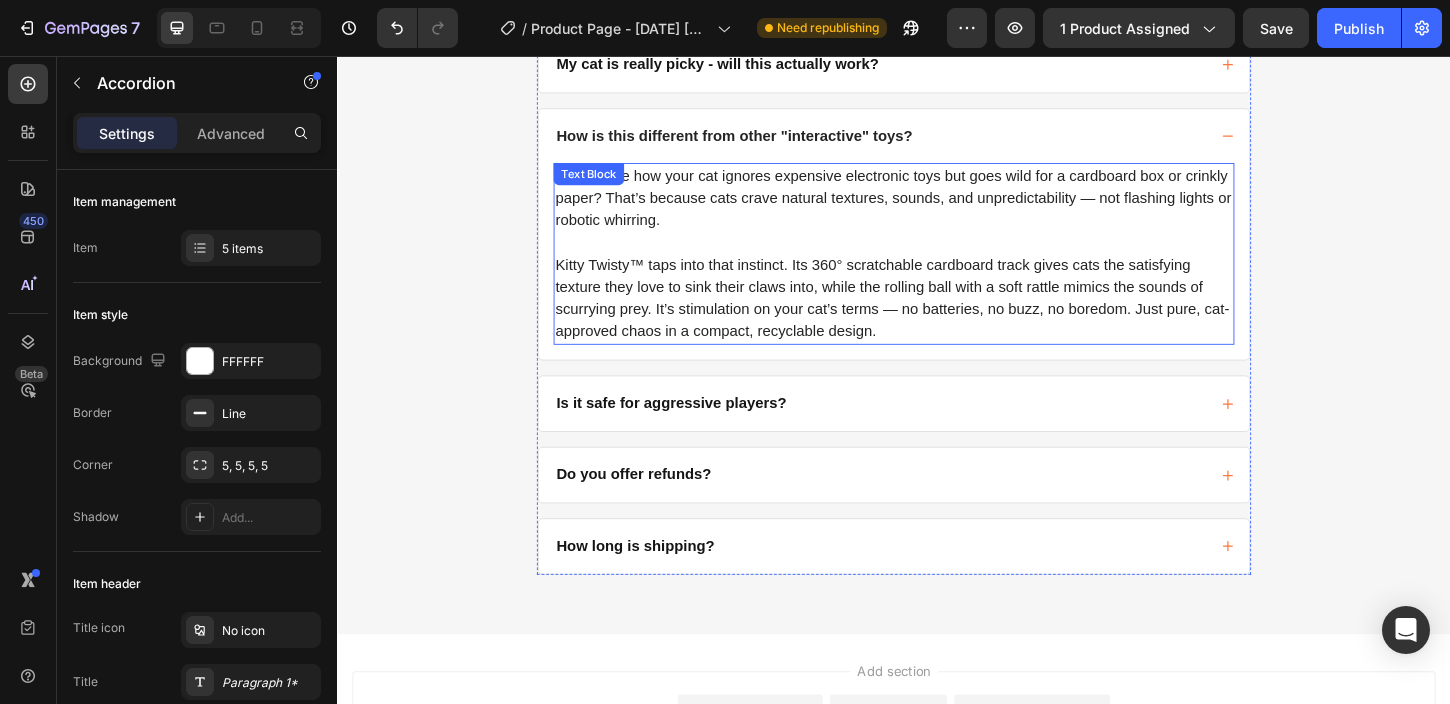 click on "Kitty Twisty™ taps into that instinct. Its 360° scratchable cardboard track gives cats the satisfying texture they love to sink their claws into, while the rolling ball with a soft rattle mimics the sounds of scurrying prey. It’s stimulation on your cat’s terms — no batteries, no buzz, no boredom. Just pure, cat-approved chaos in a compact, recyclable design." at bounding box center (937, 317) 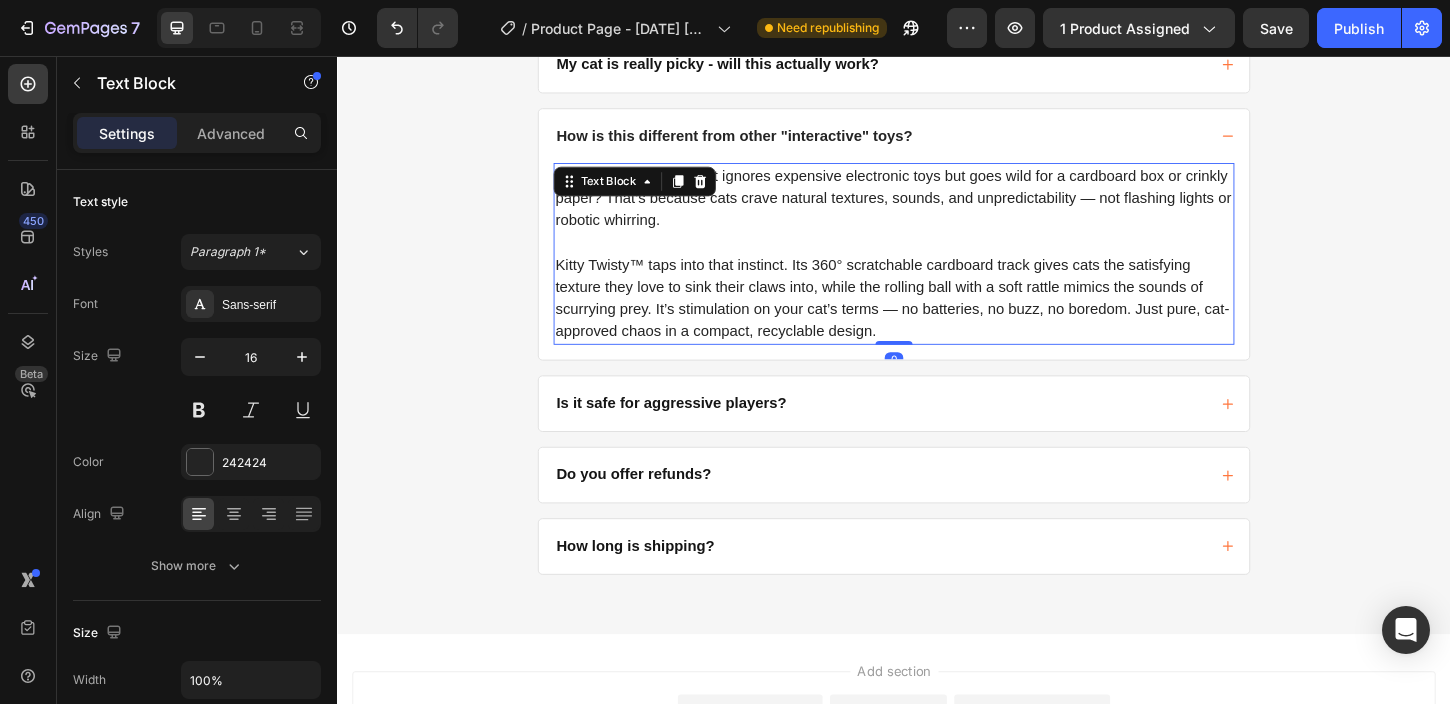 click on "Kitty Twisty™ taps into that instinct. Its 360° scratchable cardboard track gives cats the satisfying texture they love to sink their claws into, while the rolling ball with a soft rattle mimics the sounds of scurrying prey. It’s stimulation on your cat’s terms — no batteries, no buzz, no boredom. Just pure, cat-approved chaos in a compact, recyclable design." at bounding box center (937, 317) 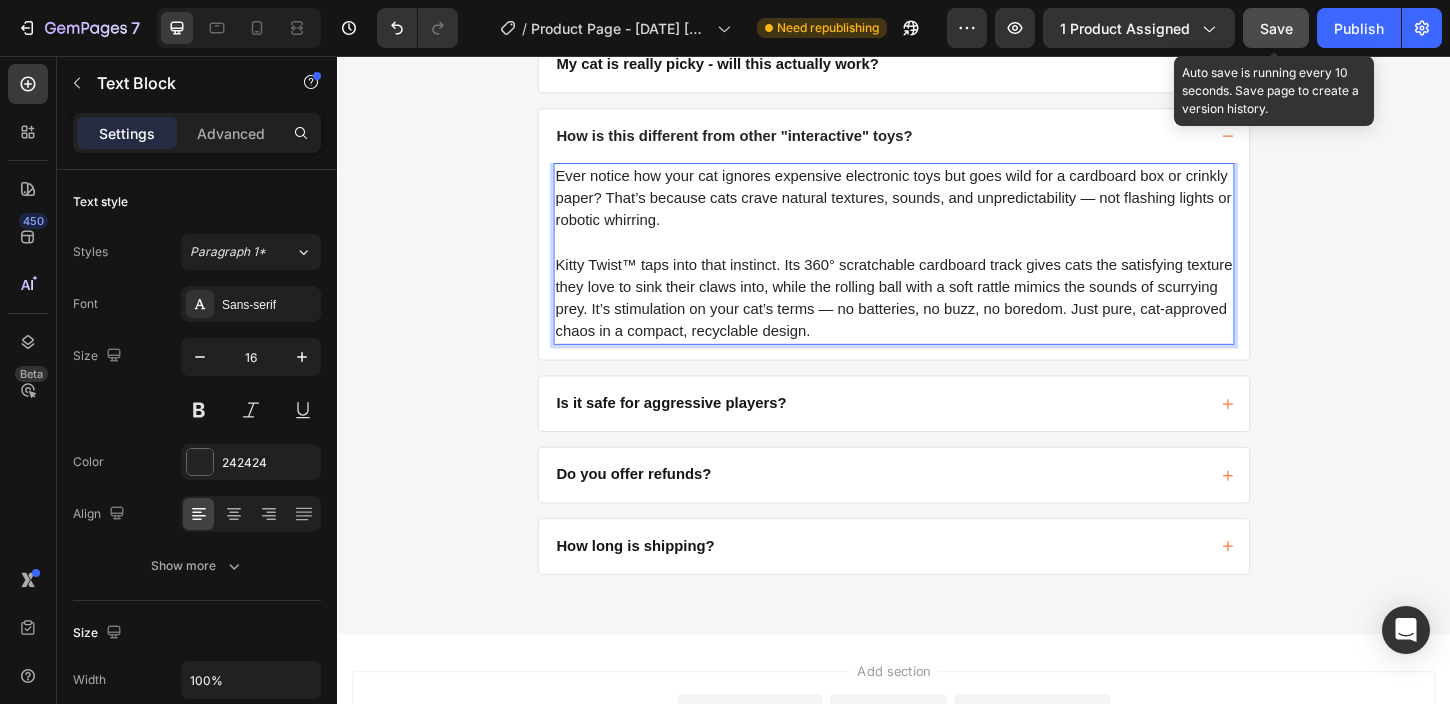 click on "Save" at bounding box center (1276, 28) 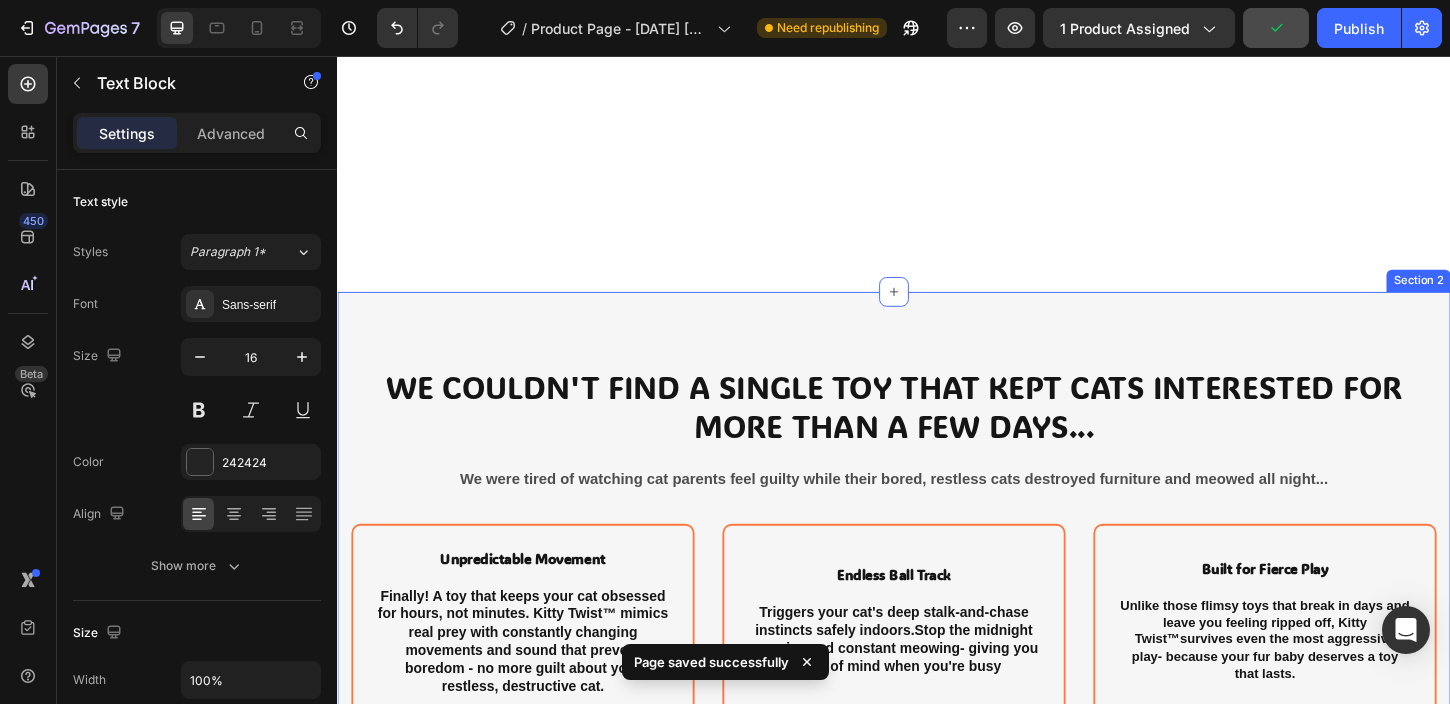 scroll, scrollTop: 844, scrollLeft: 0, axis: vertical 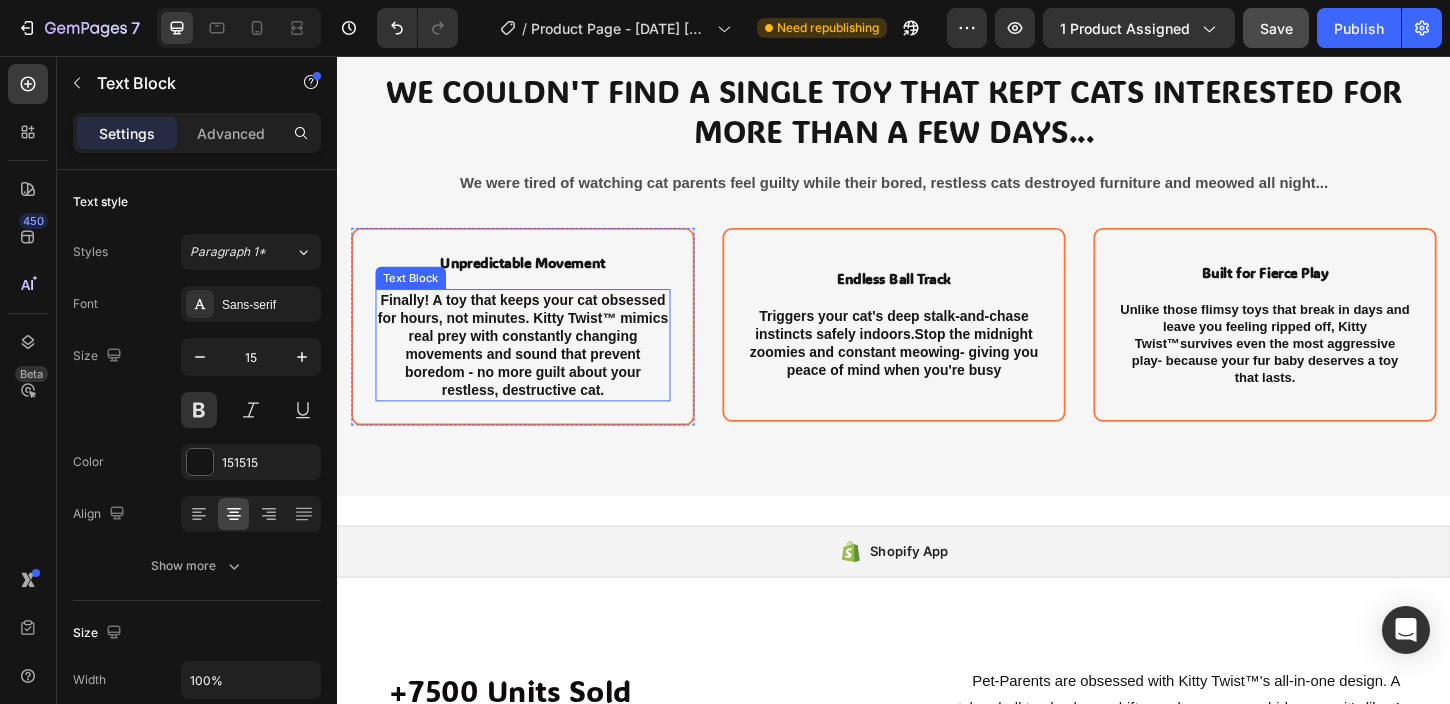 click on "Finally! A toy that keeps your cat obsessed for hours, not minutes. Kitty Twist™ mimics real prey with constantly changing movements and sound that prevent boredom - no more guilt about your restless, destructive cat." at bounding box center (537, 367) 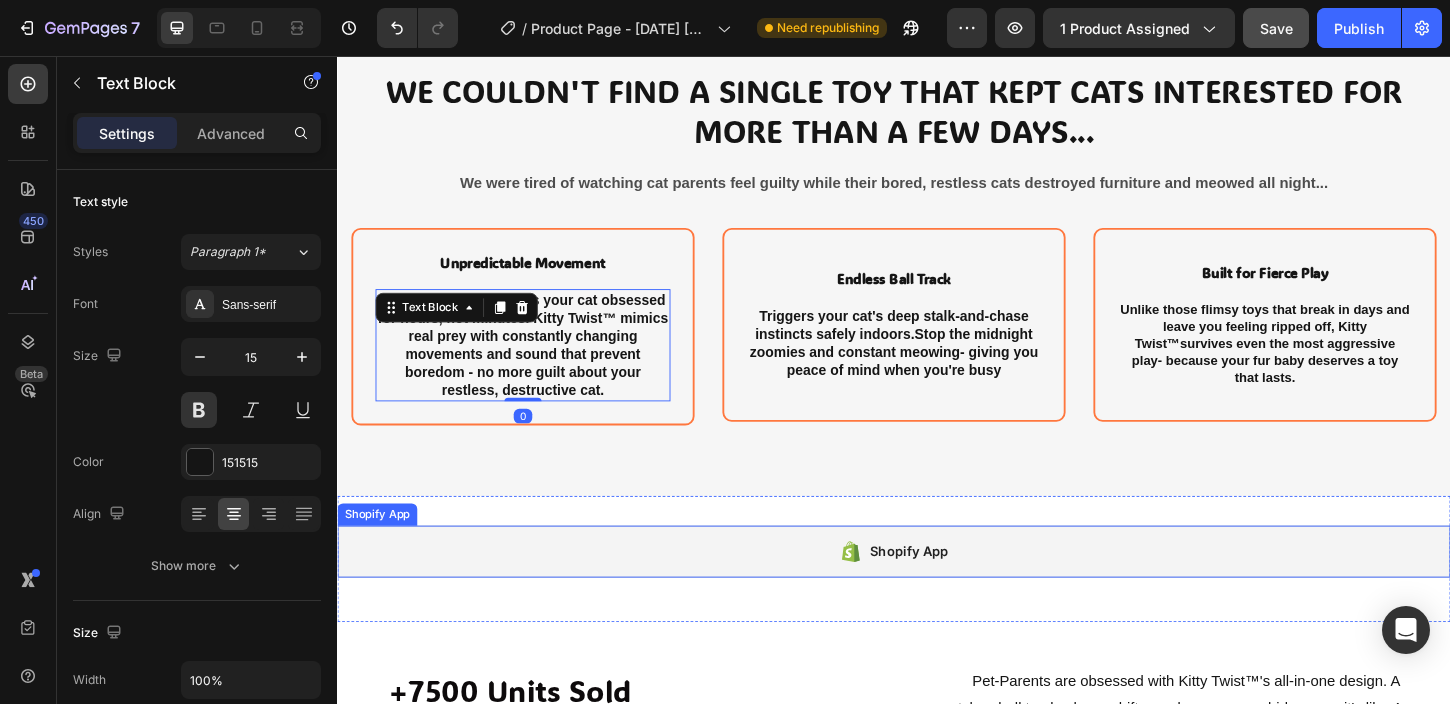 click on "Shopify App" at bounding box center (937, 590) 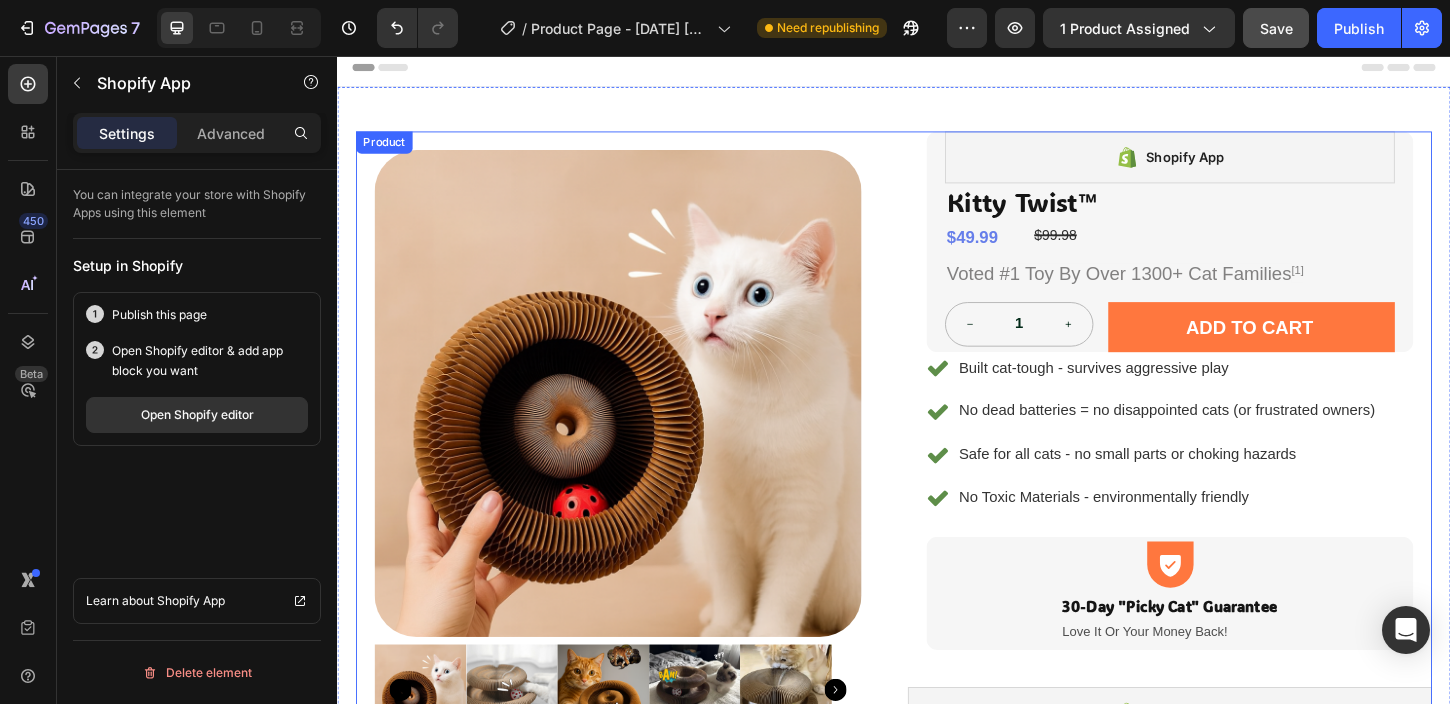 scroll, scrollTop: 0, scrollLeft: 0, axis: both 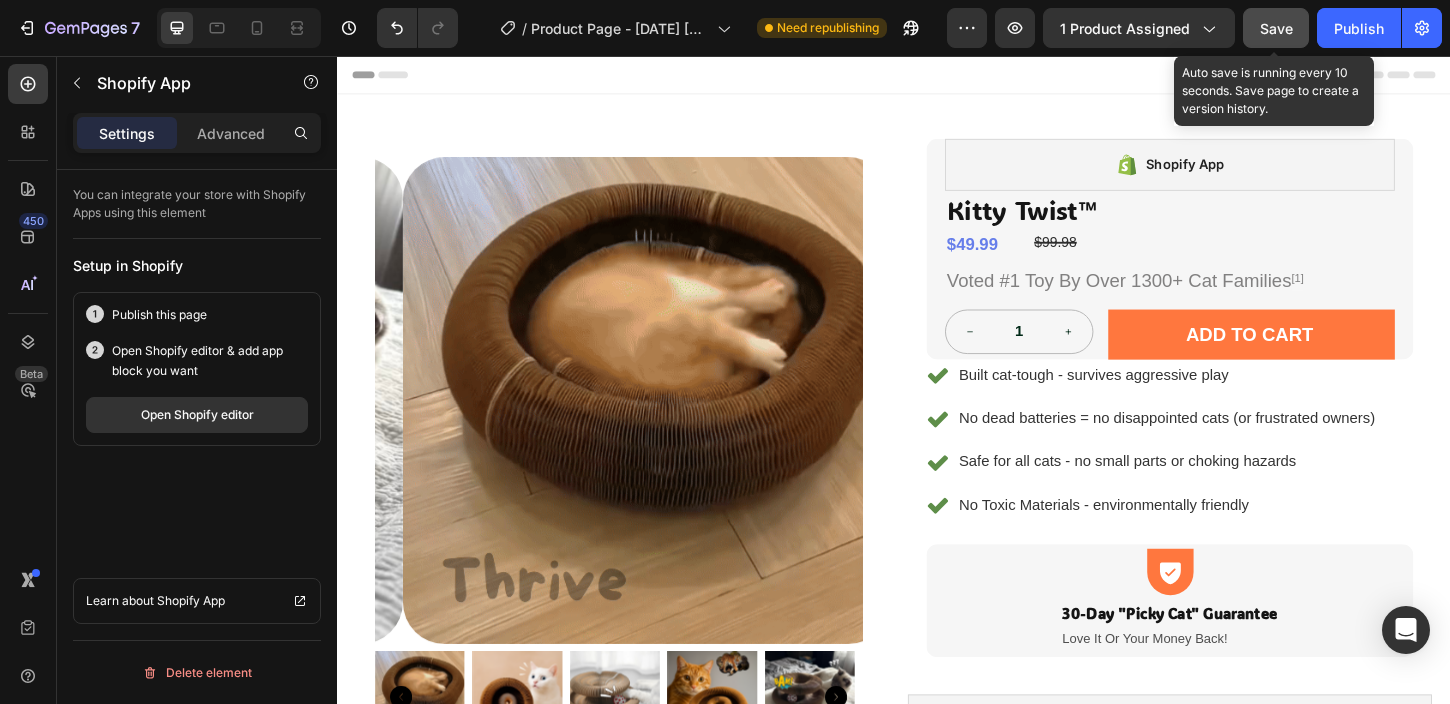 click on "Save" 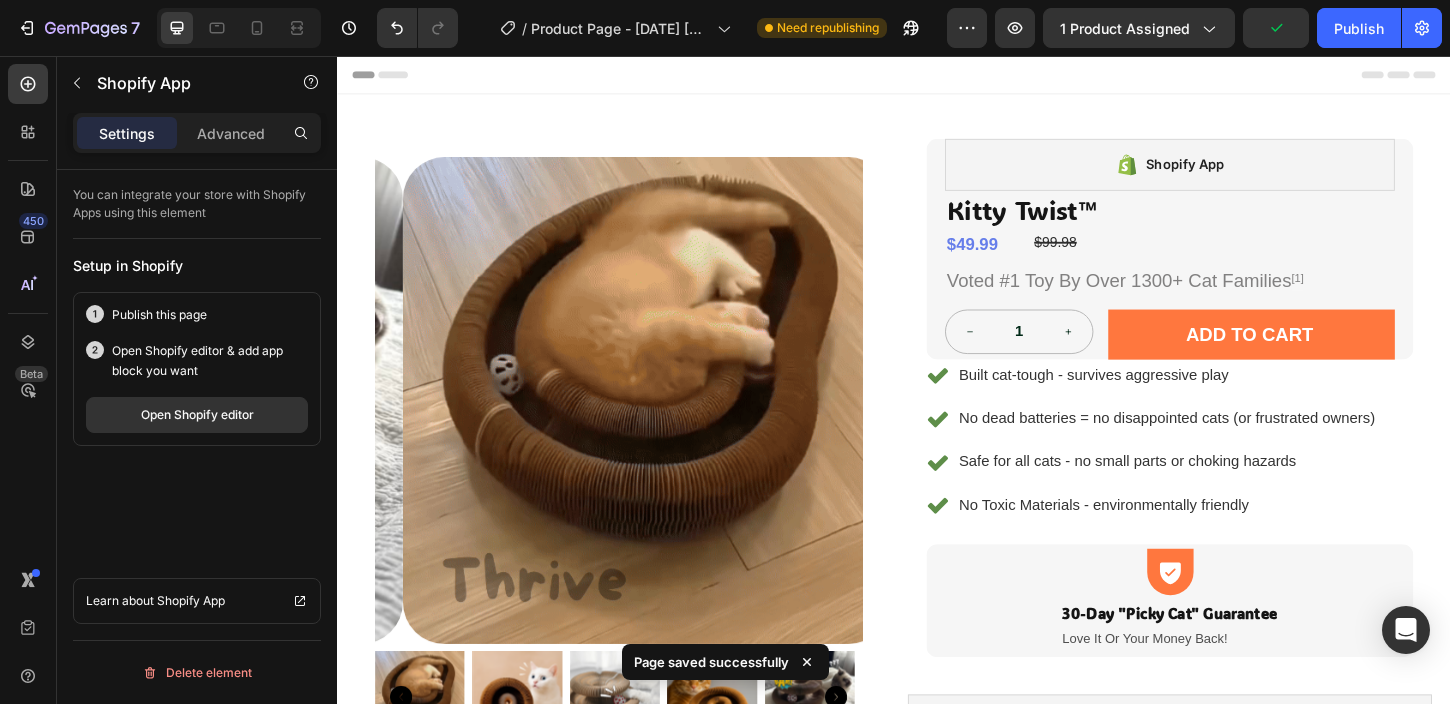 click on "Publish" 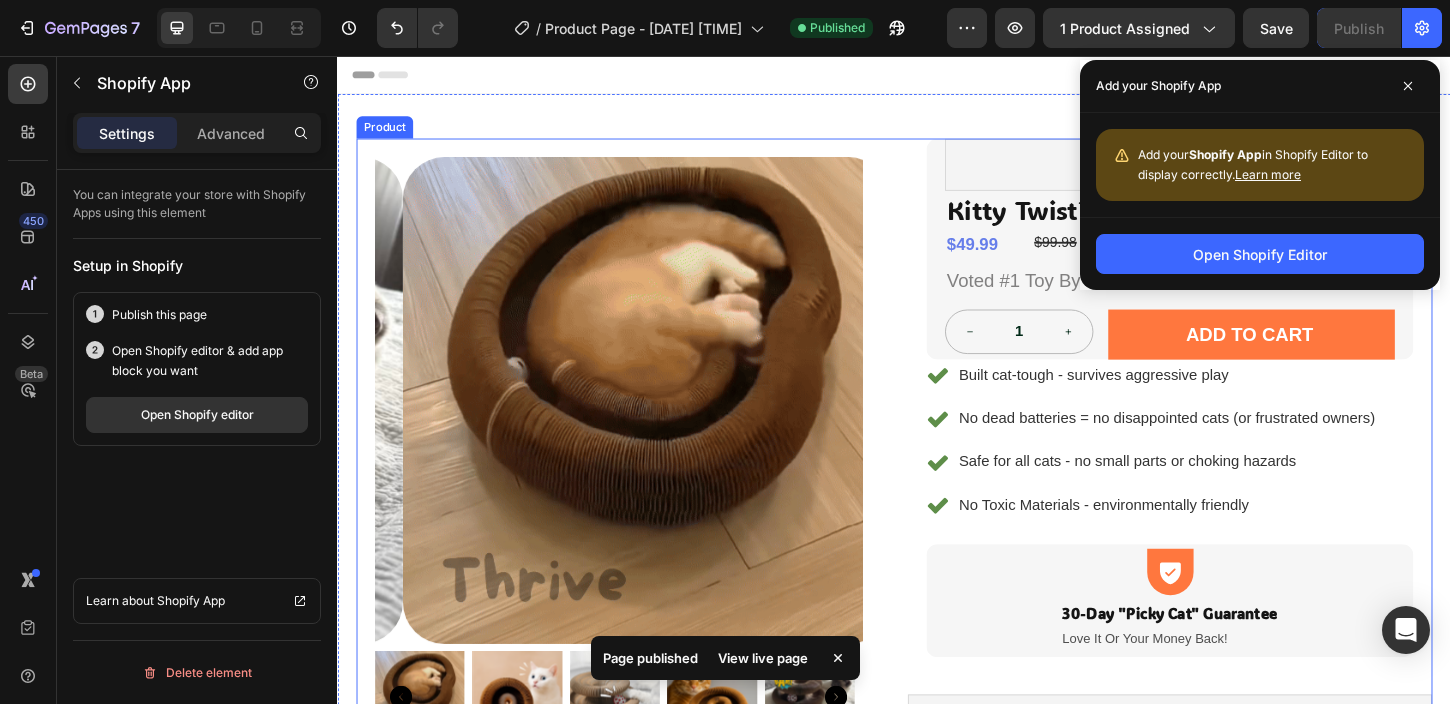 click on "Product Images
Shopify App Shopify App Kitty Twist™ Product Title $49.99 Product Price Product Price $99.98 Compare Price Compare Price Row Voted #1 Toy By Over 1300+ Cat Families [1] Text Block
1
Product Quantity Add to cart Add to Cart Row Row
Built cat-tough - survives aggressive play
No dead batteries = no disappointed cats (or frustrated owners)
Safe for all cats - no small parts or choking hazards
No Toxic Materials - environmentally friendly Item List
Icon 30-Day "Picky Cat" Guarantee Text Block Love It Or Your Money Back!  Text Block Row Row
Shopify App Shopify App Product Row" at bounding box center (937, 466) 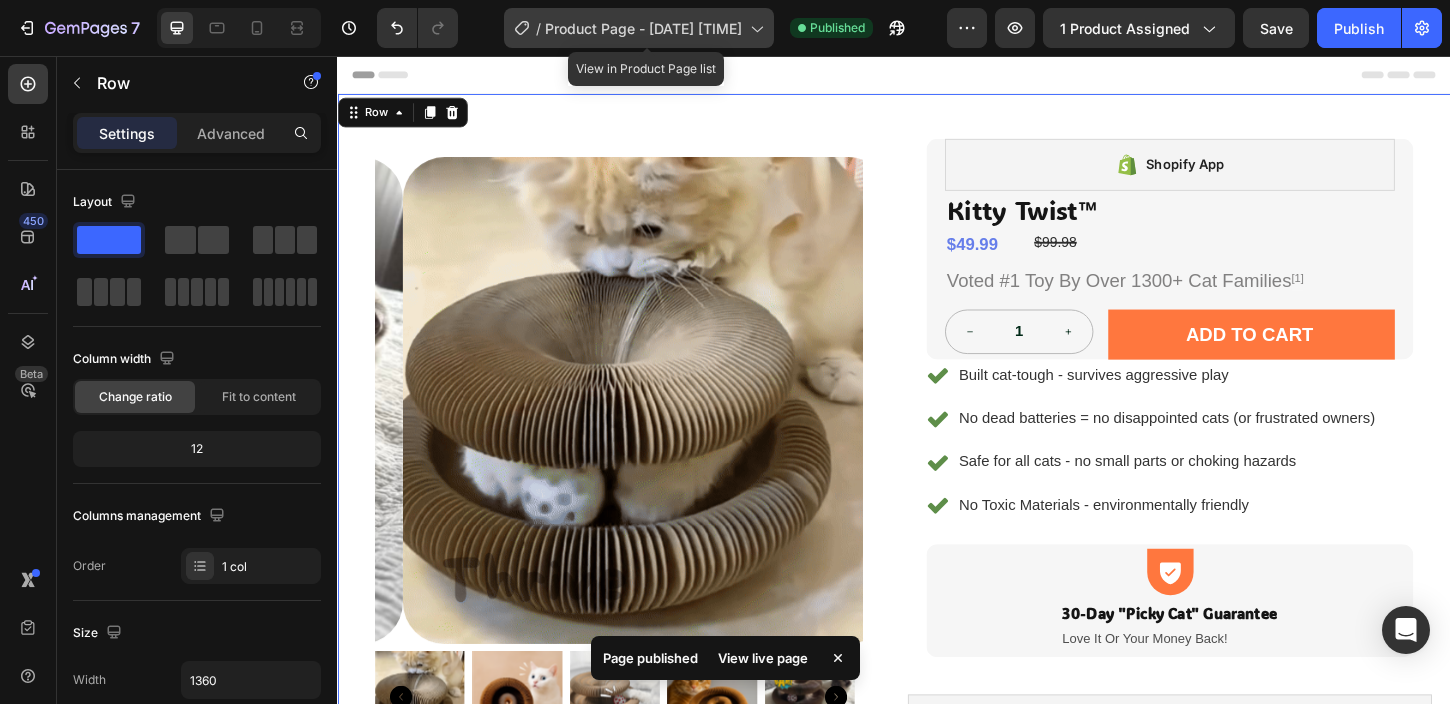 click on "/  Product Page - Jul 31, 23:02:06" 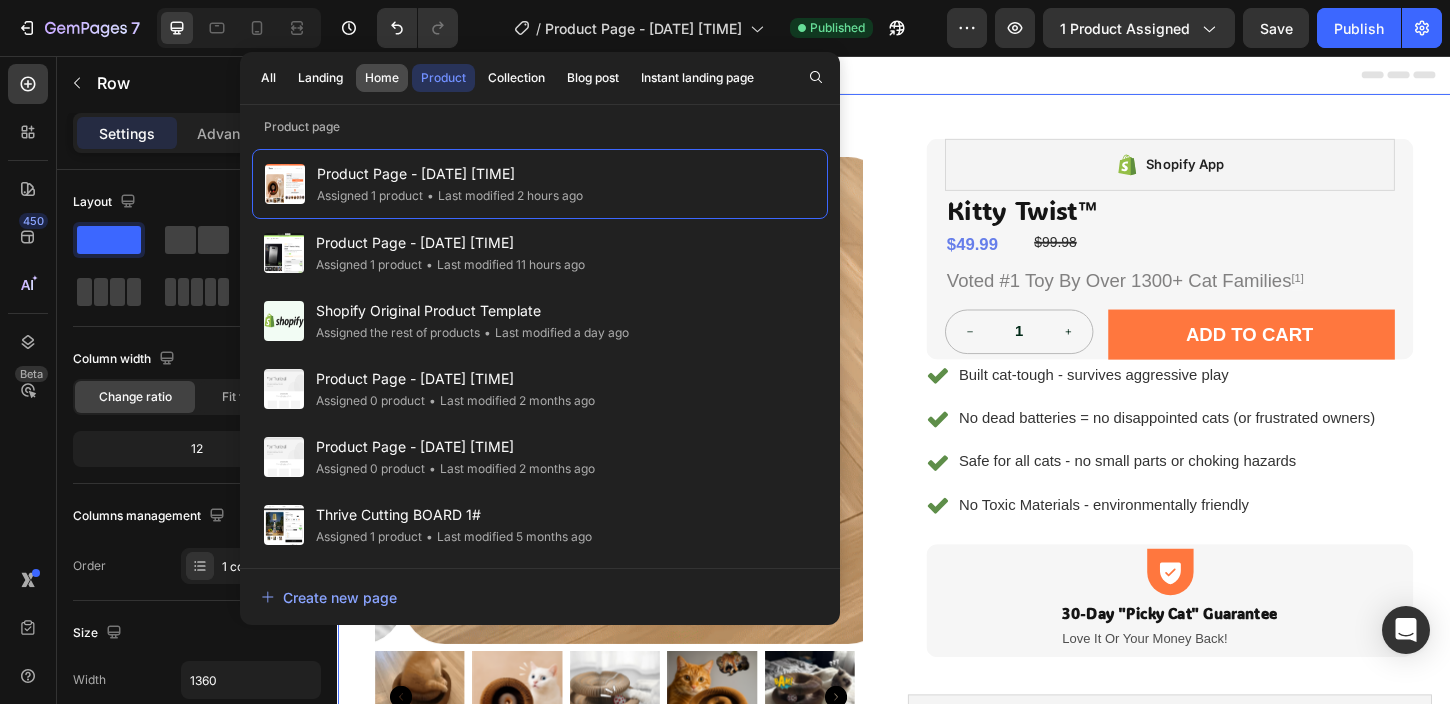 click on "Home" at bounding box center [382, 78] 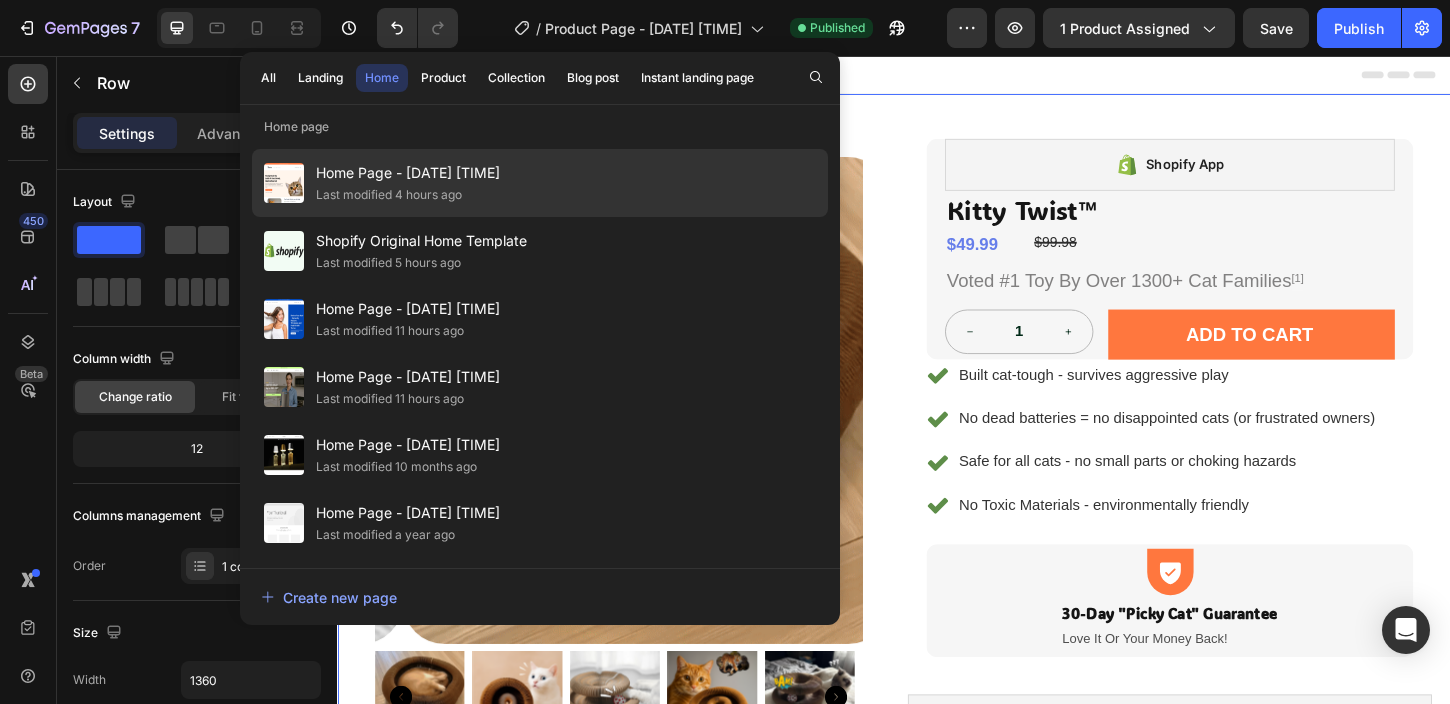 click on "Last modified 4 hours ago" 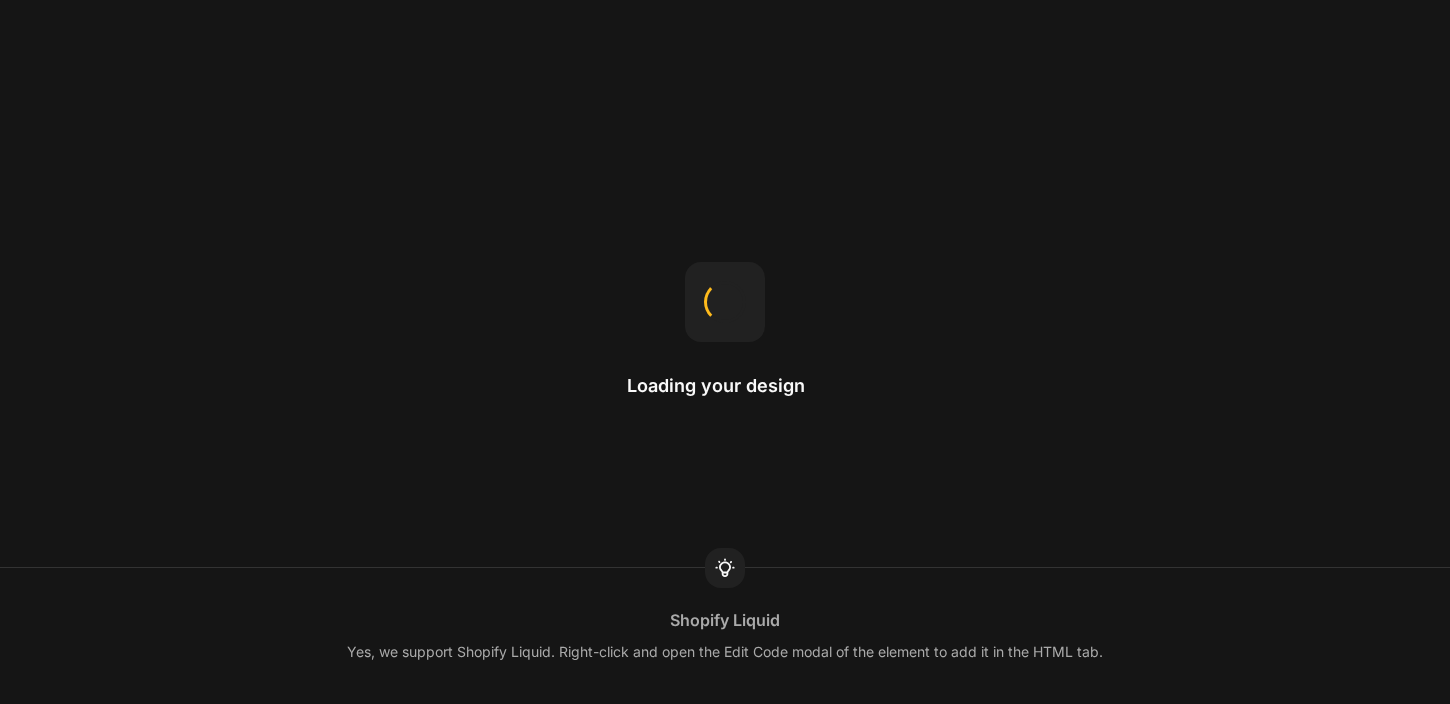 scroll, scrollTop: 0, scrollLeft: 0, axis: both 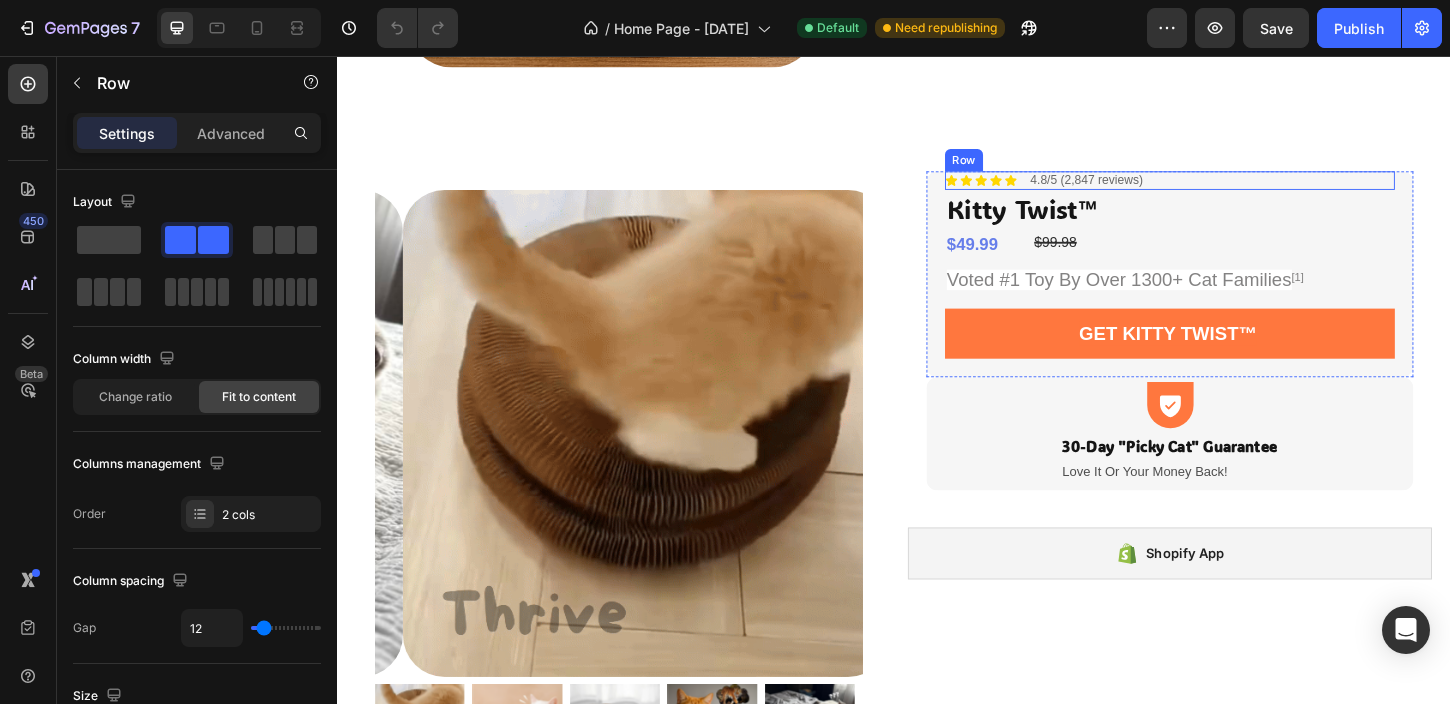 click on "Icon
Icon
Icon
Icon
Icon Icon List 4.8/5 (2,847 reviews) Text Block Row" at bounding box center [1234, 190] 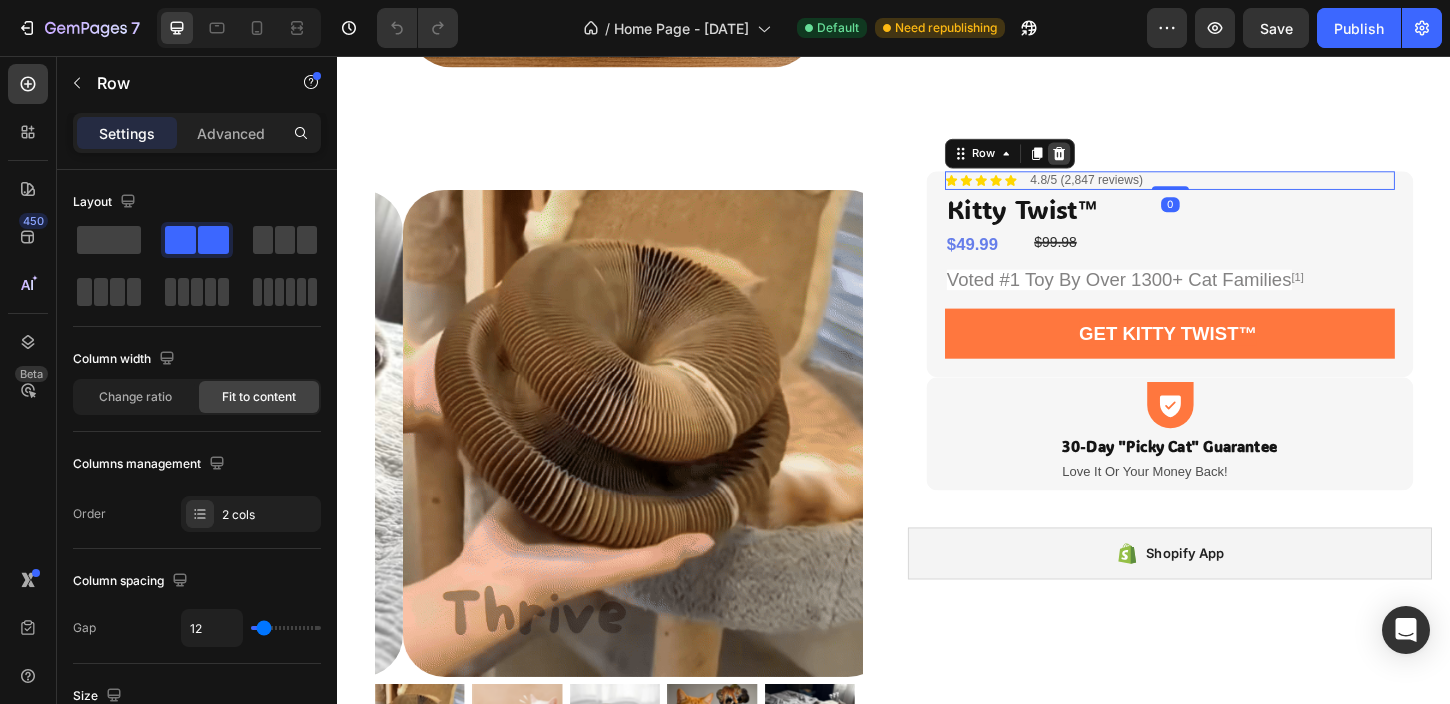 click 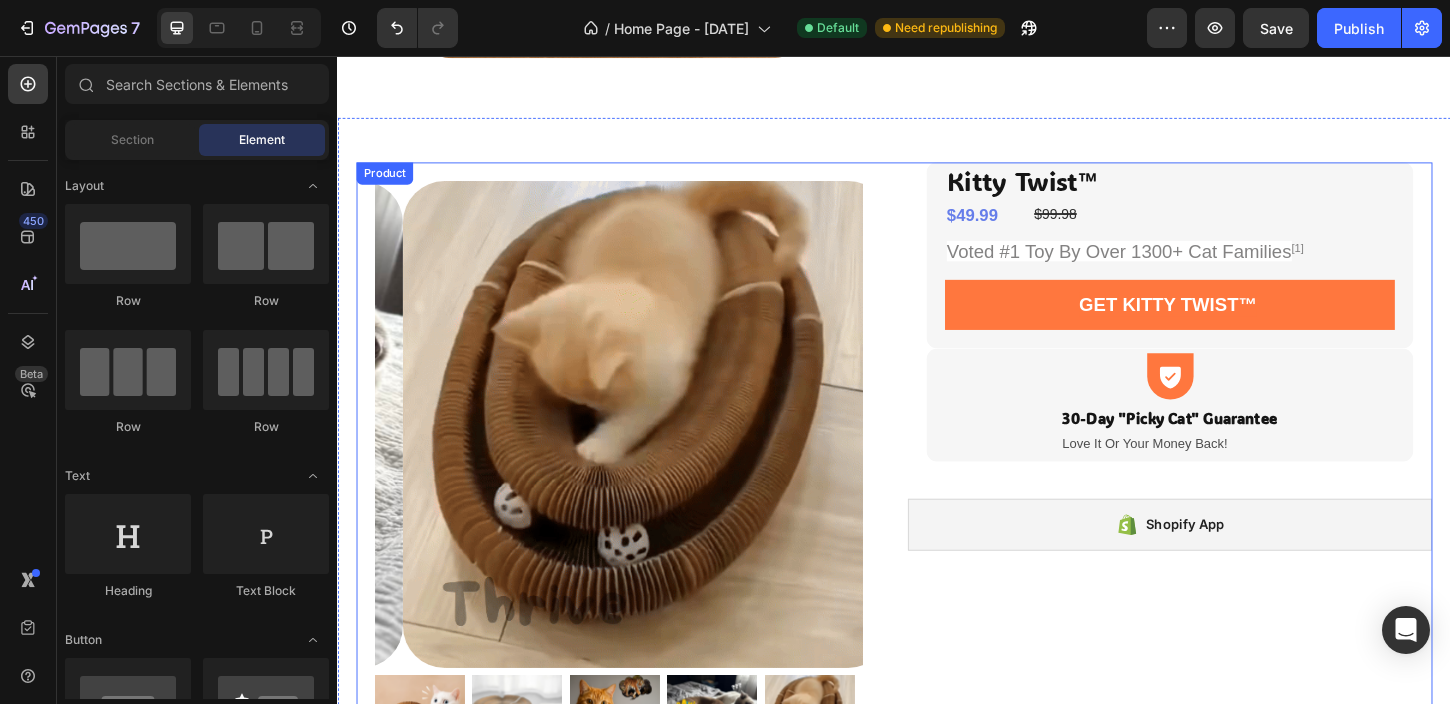 scroll, scrollTop: 1148, scrollLeft: 0, axis: vertical 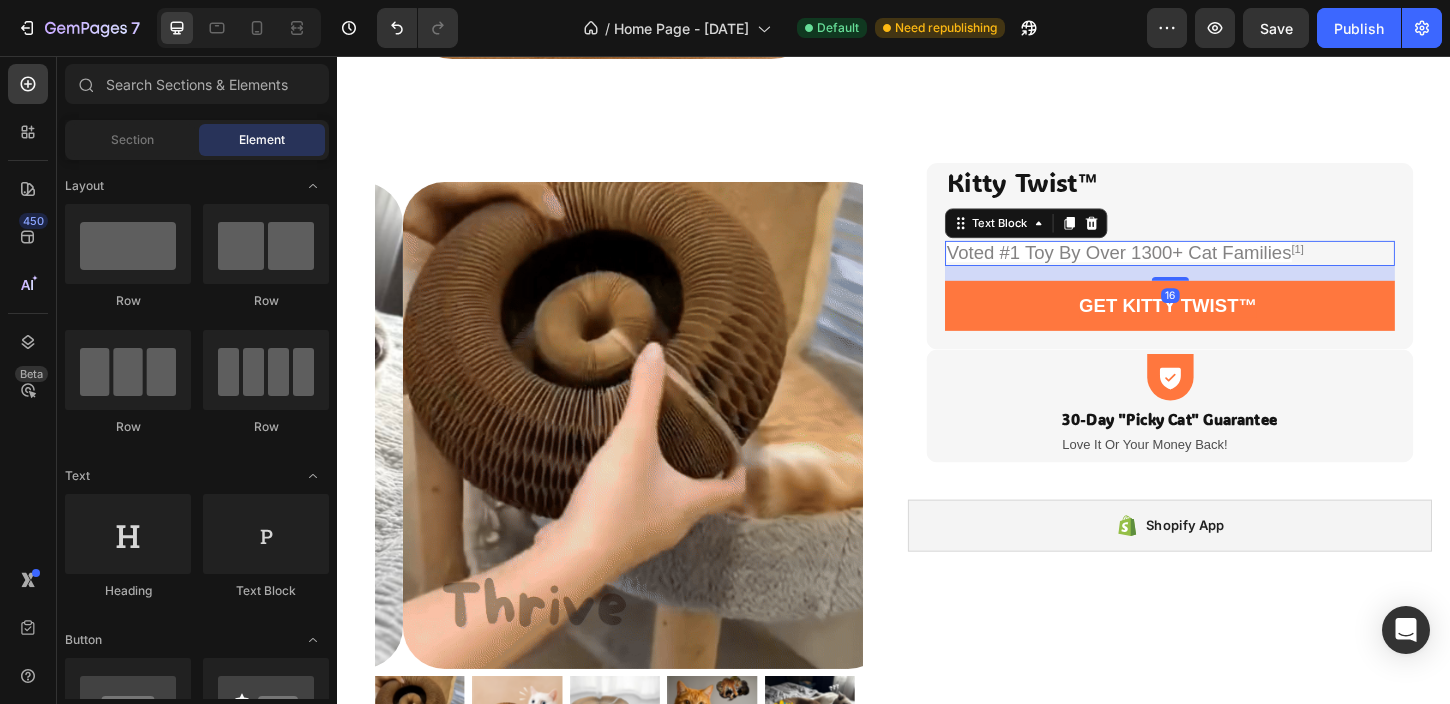 click on "Voted #1 Toy By Over 1300+ Cat Families" at bounding box center [1180, 267] 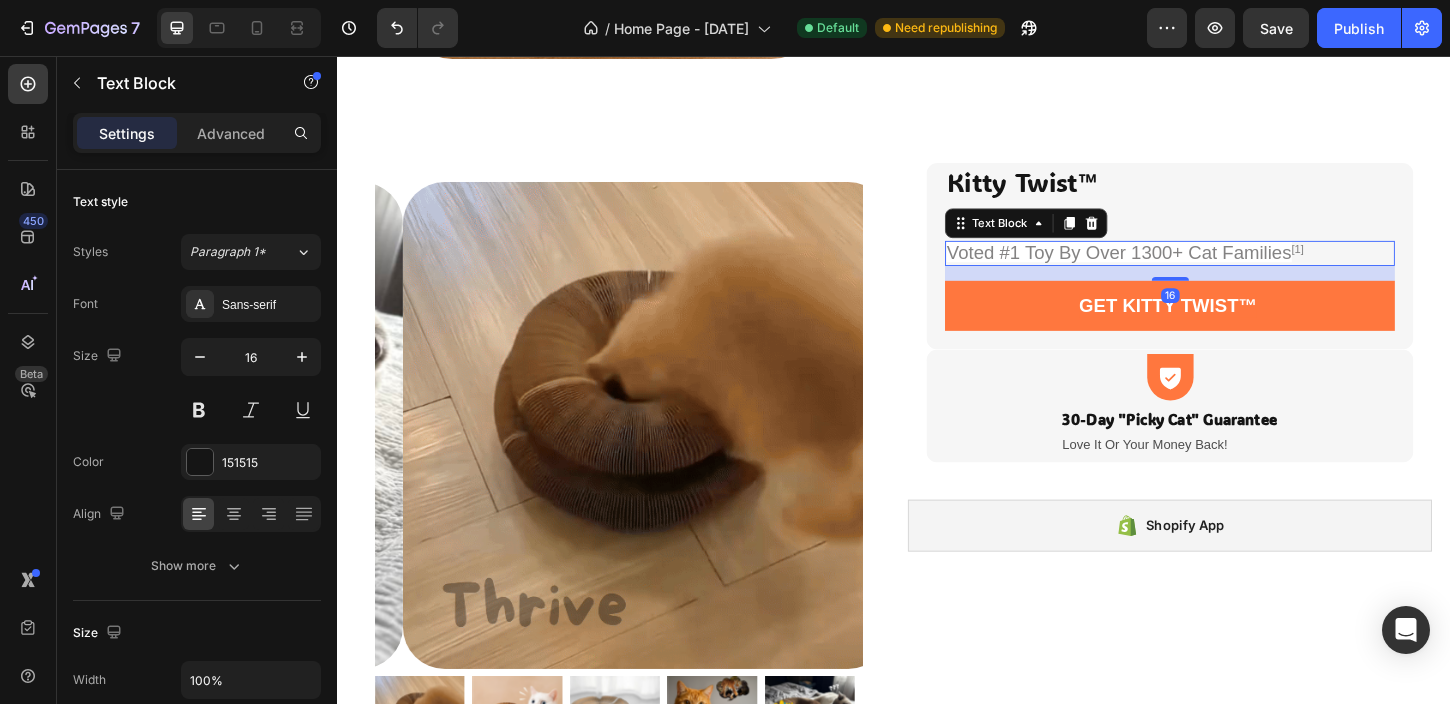 click on "Voted #1 Toy By Over 1300+ Cat Families [1]" at bounding box center [1234, 268] 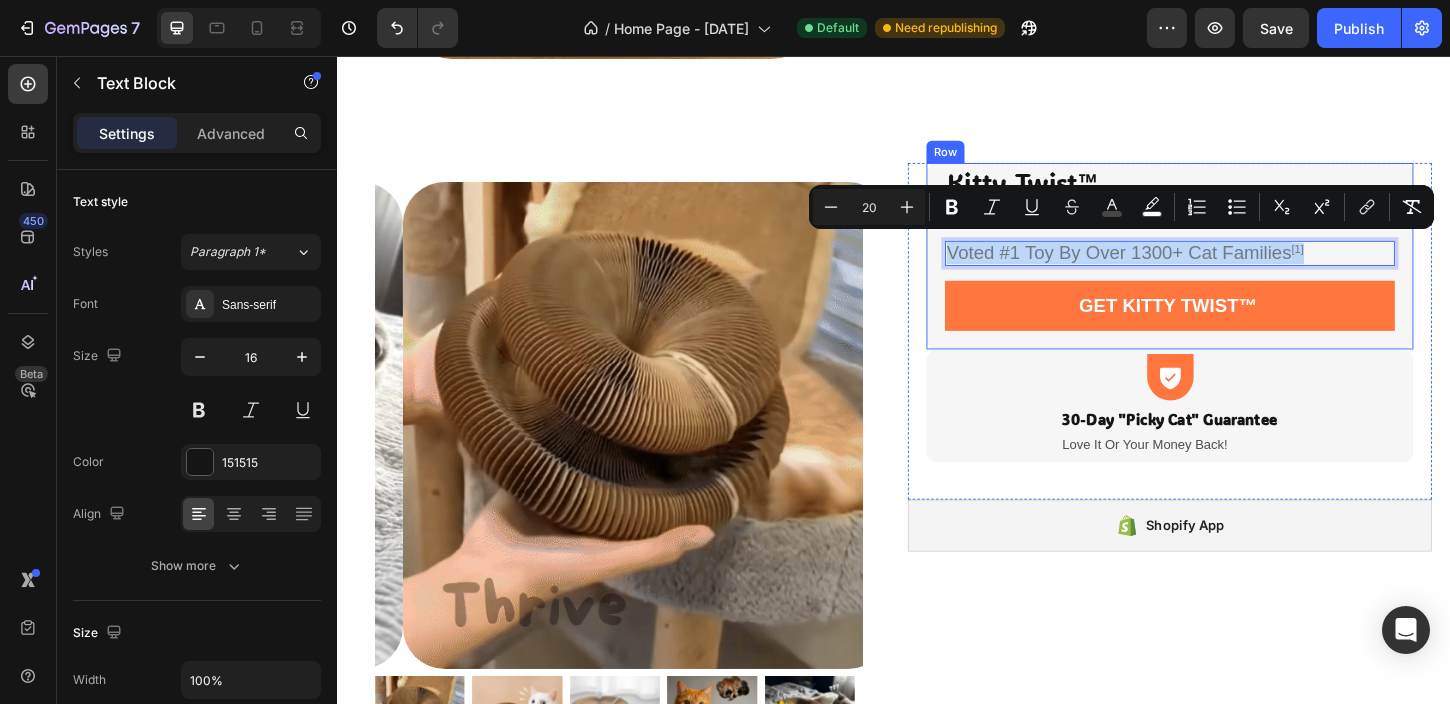 drag, startPoint x: 1378, startPoint y: 266, endPoint x: 979, endPoint y: 261, distance: 399.03134 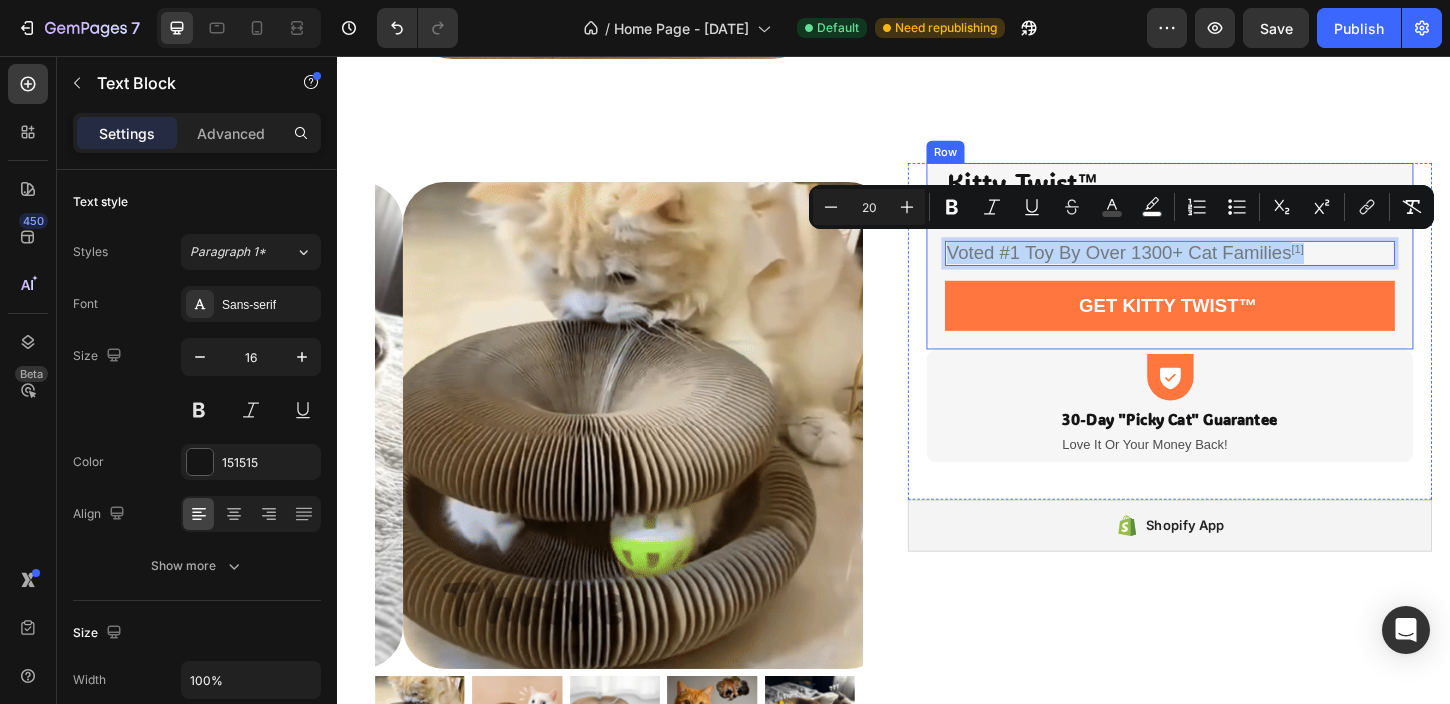 click on "Kitty Twist™ Product Title $49.99 Product Price Product Price $99.98 Compare Price Compare Price Row Voted #1 Toy By Over 1300+ Cat Families [1] Text Block   16 Get Kitty Twist™ Add to Cart Row Row" at bounding box center [1234, 272] 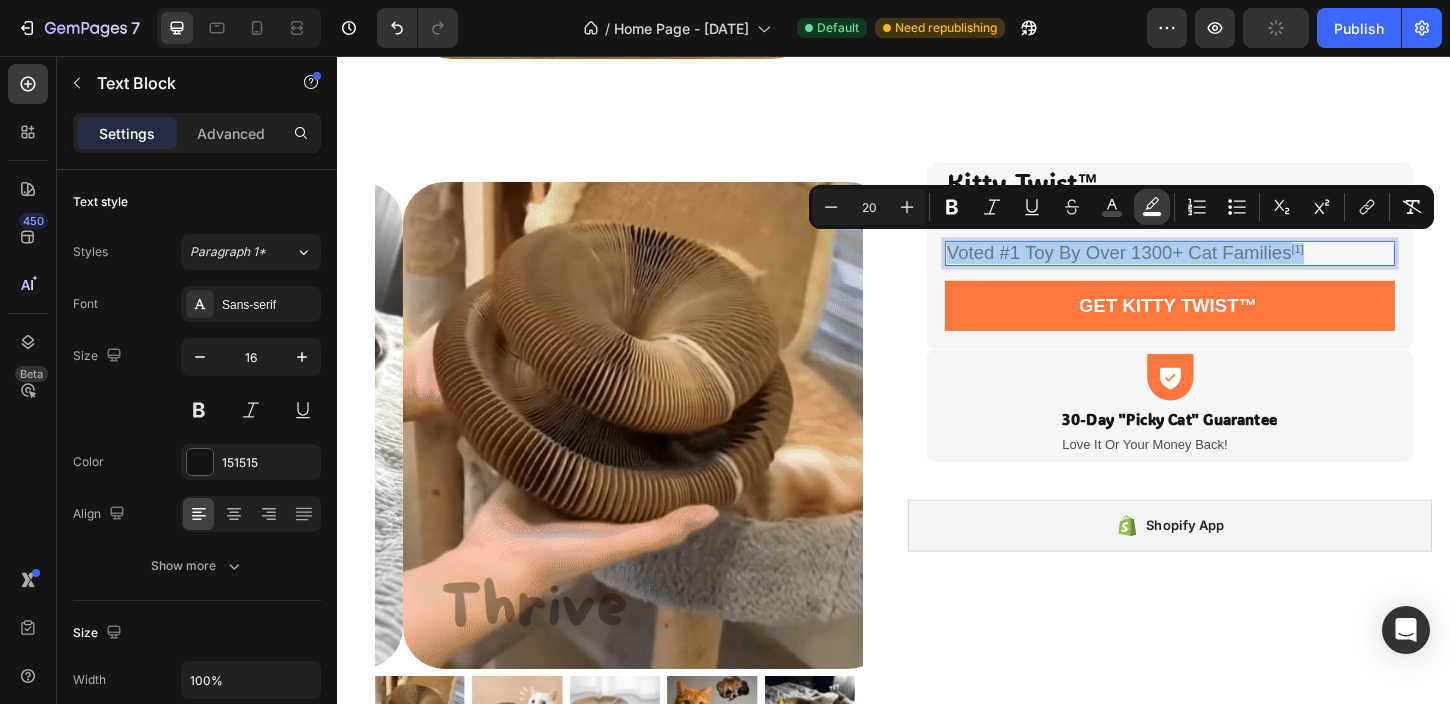 drag, startPoint x: 1138, startPoint y: 213, endPoint x: 843, endPoint y: 190, distance: 295.89526 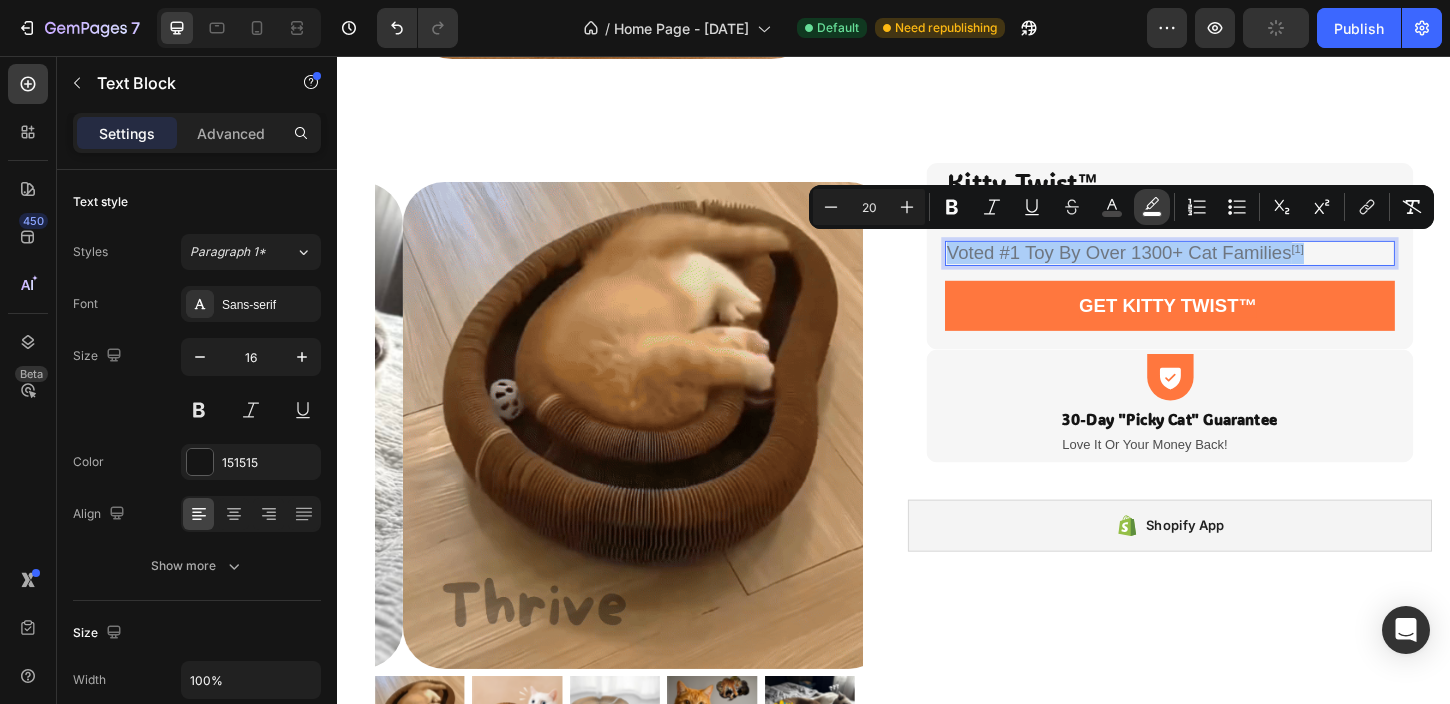 click on "color" at bounding box center (1152, 207) 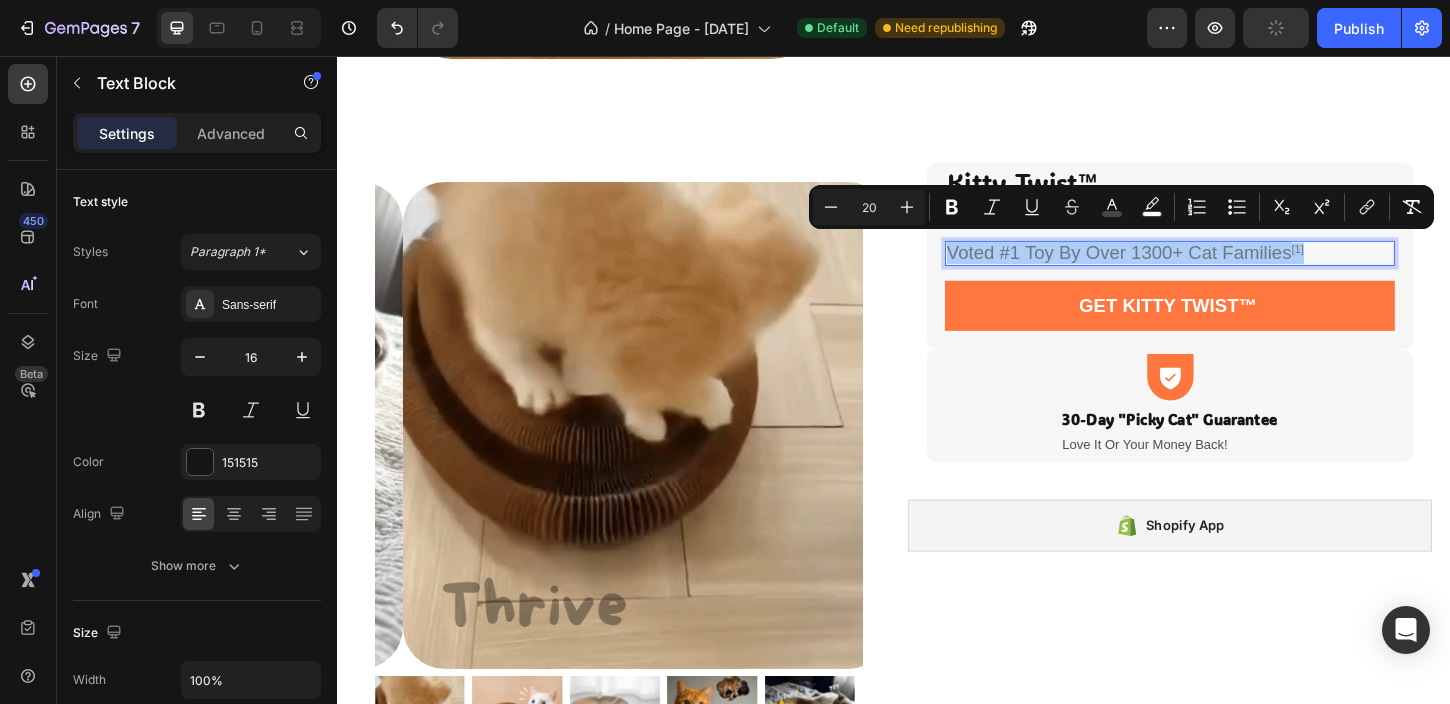 type on "FFFFFF" 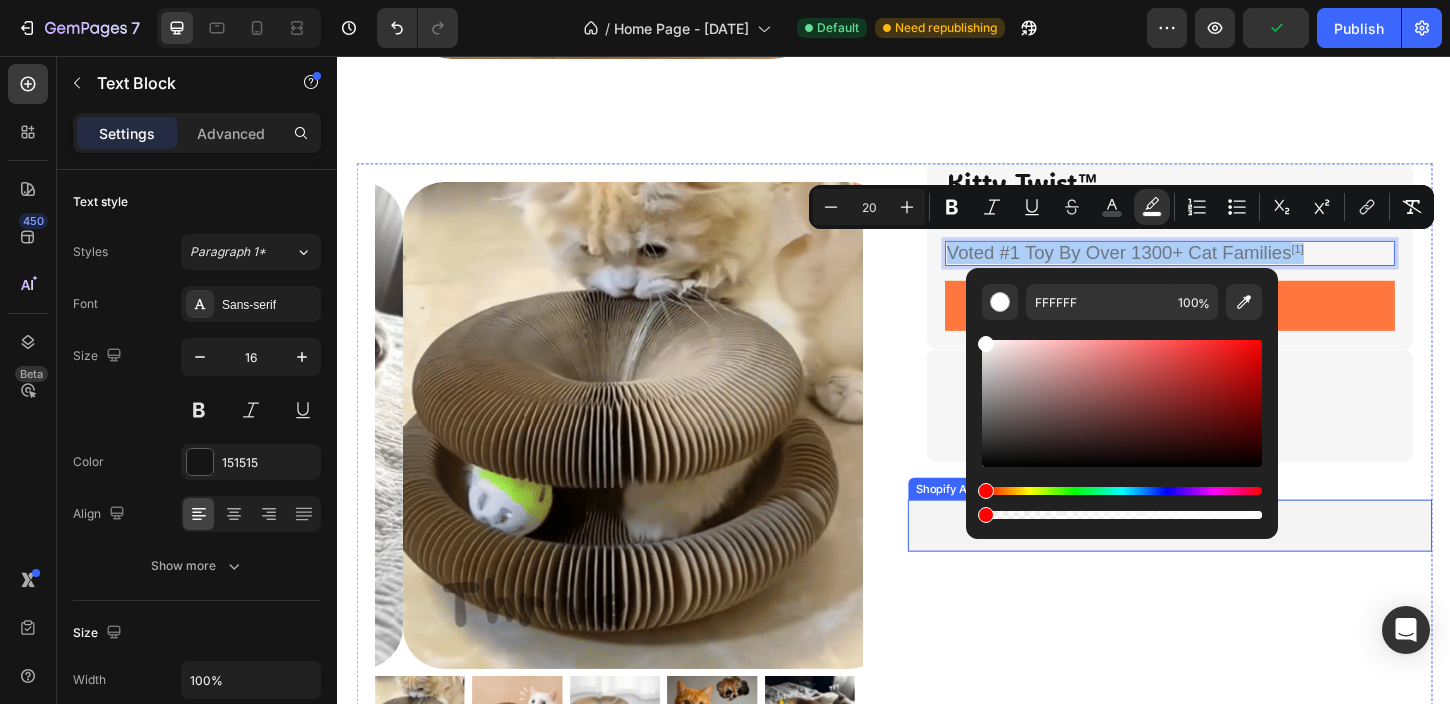 drag, startPoint x: 1352, startPoint y: 571, endPoint x: 1302, endPoint y: 569, distance: 50.039986 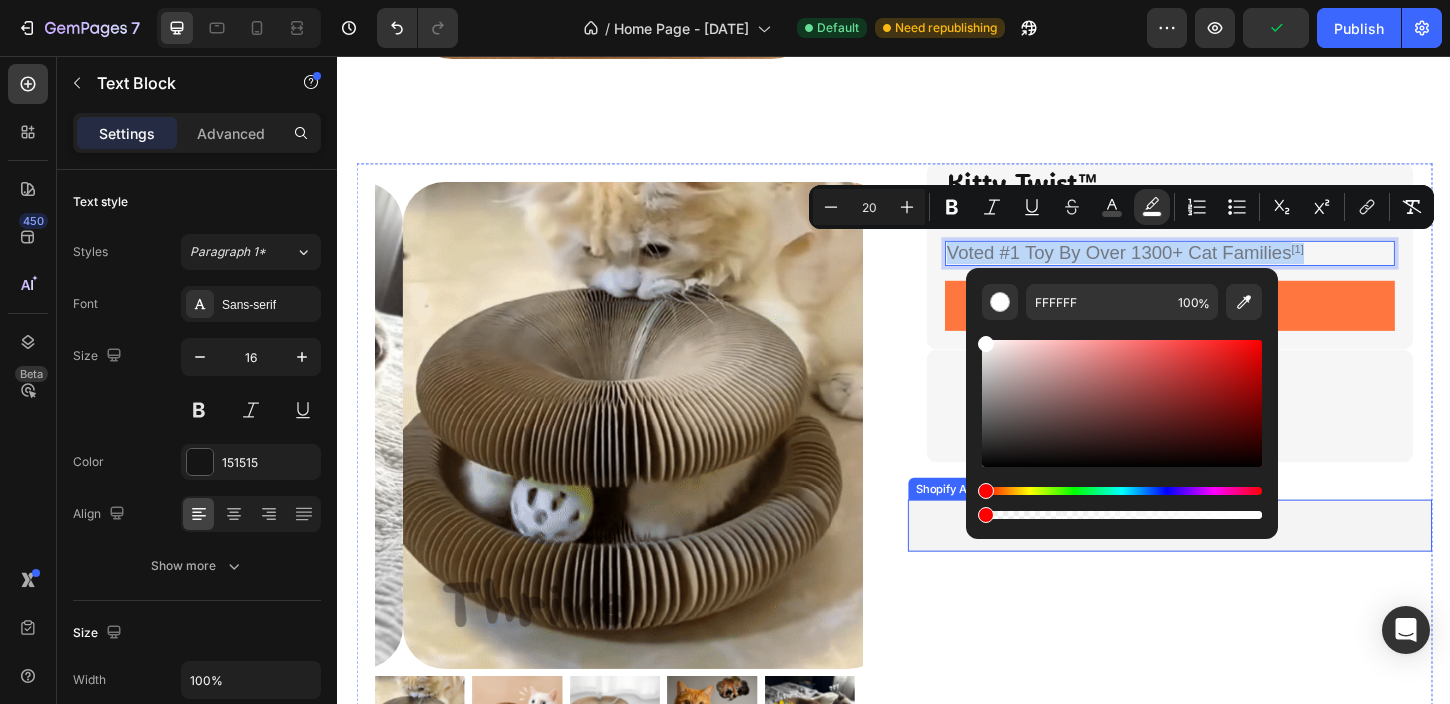 type on "0" 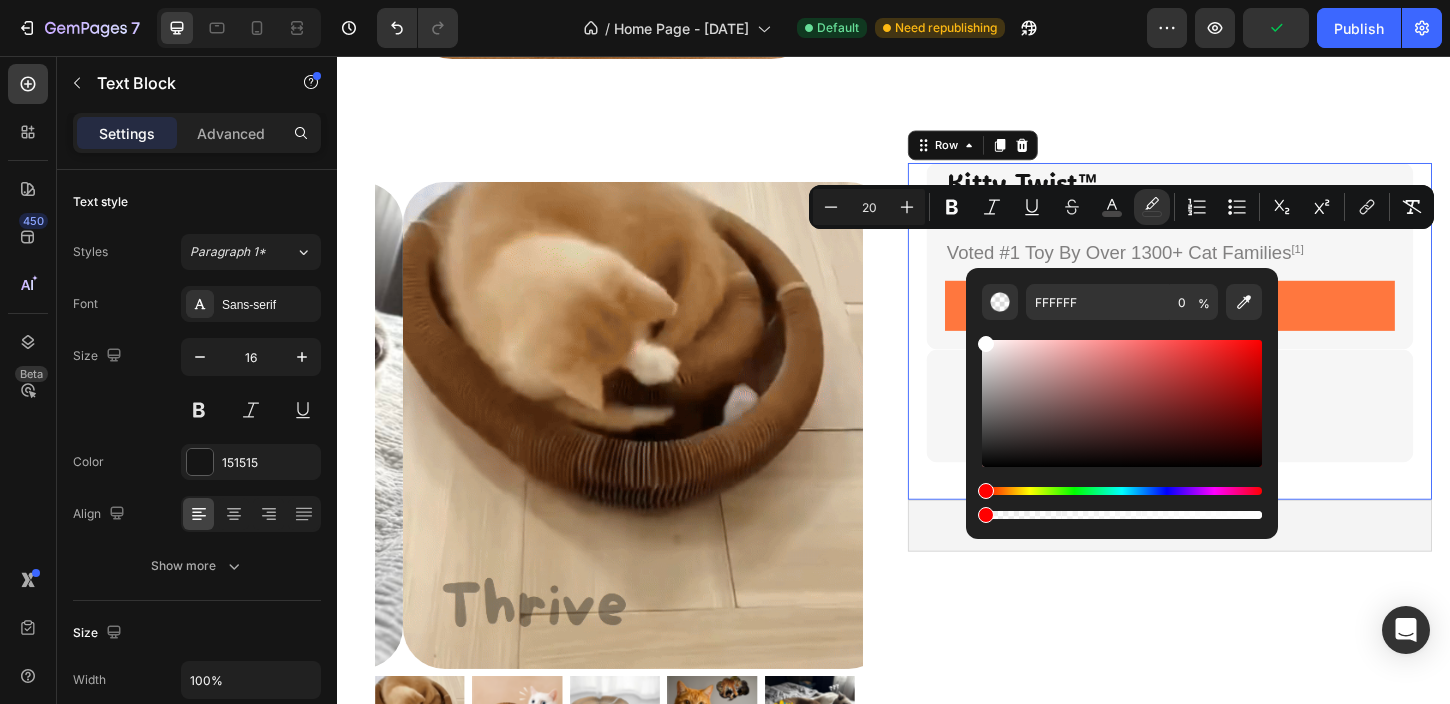 click on "Kitty Twist™ Product Title $49.99 Product Price Product Price $99.98 Compare Price Compare Price Row Voted #1 Toy By Over 1300+ Cat Families [1] Text Block Get Kitty Twist™ Add to Cart Row Row
Icon 30-Day "Picky Cat" Guarantee Text Block Love It Or Your Money Back!  Text Block Row Row   0" at bounding box center [1234, 353] 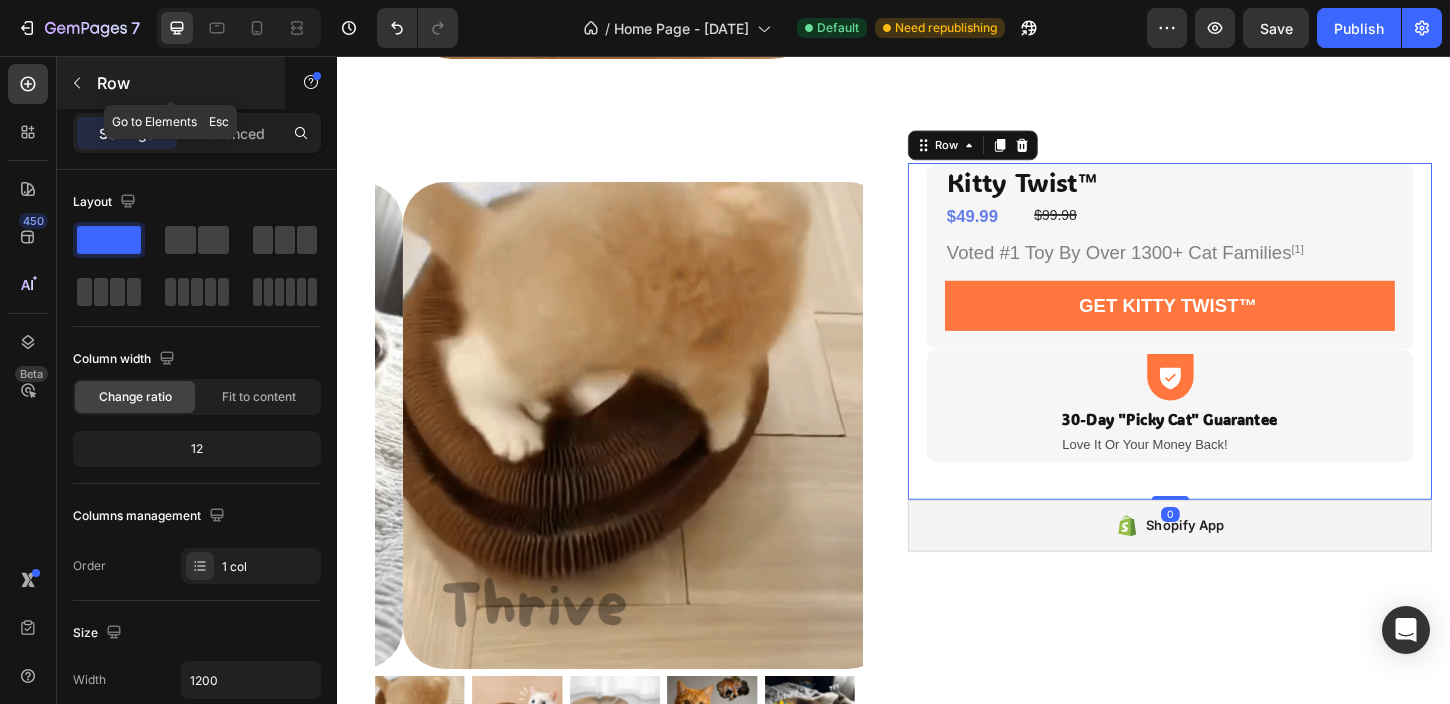 click on "Row" at bounding box center [182, 83] 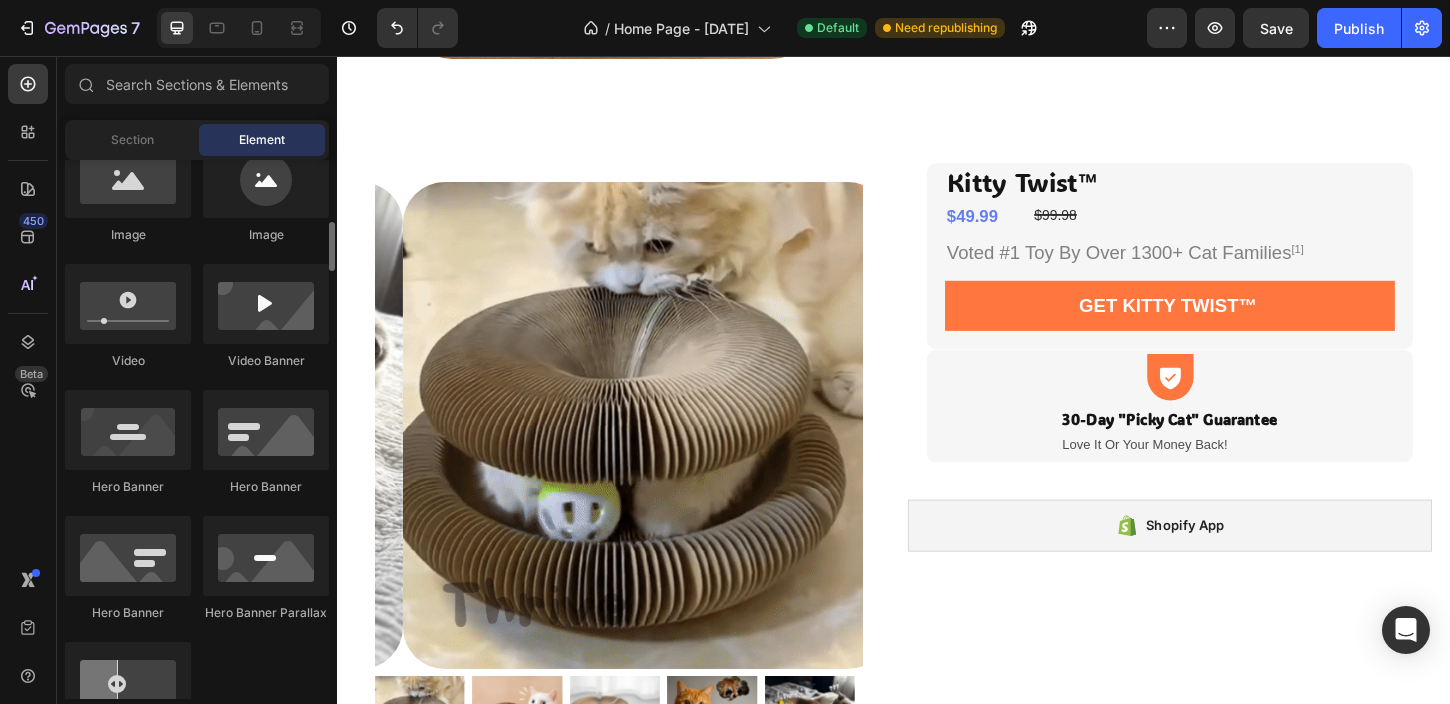 scroll, scrollTop: 1384, scrollLeft: 0, axis: vertical 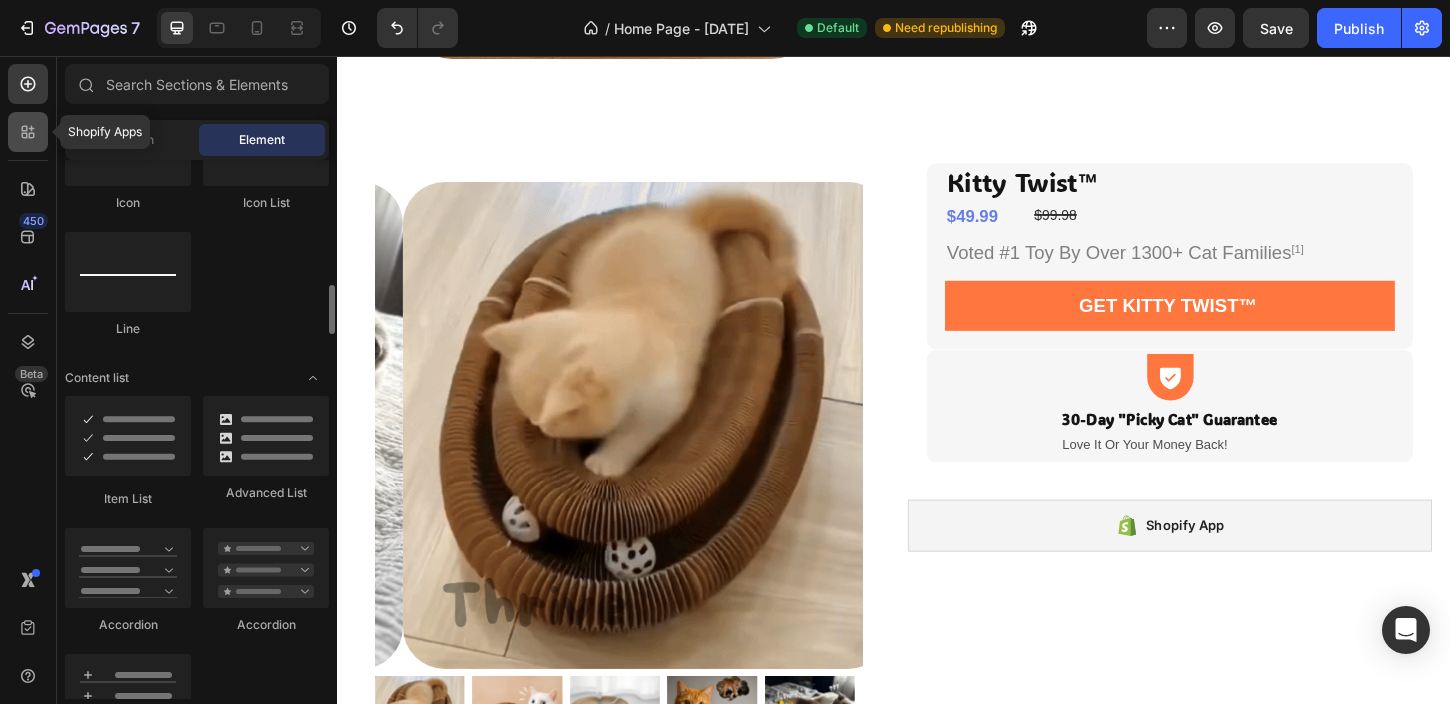 click 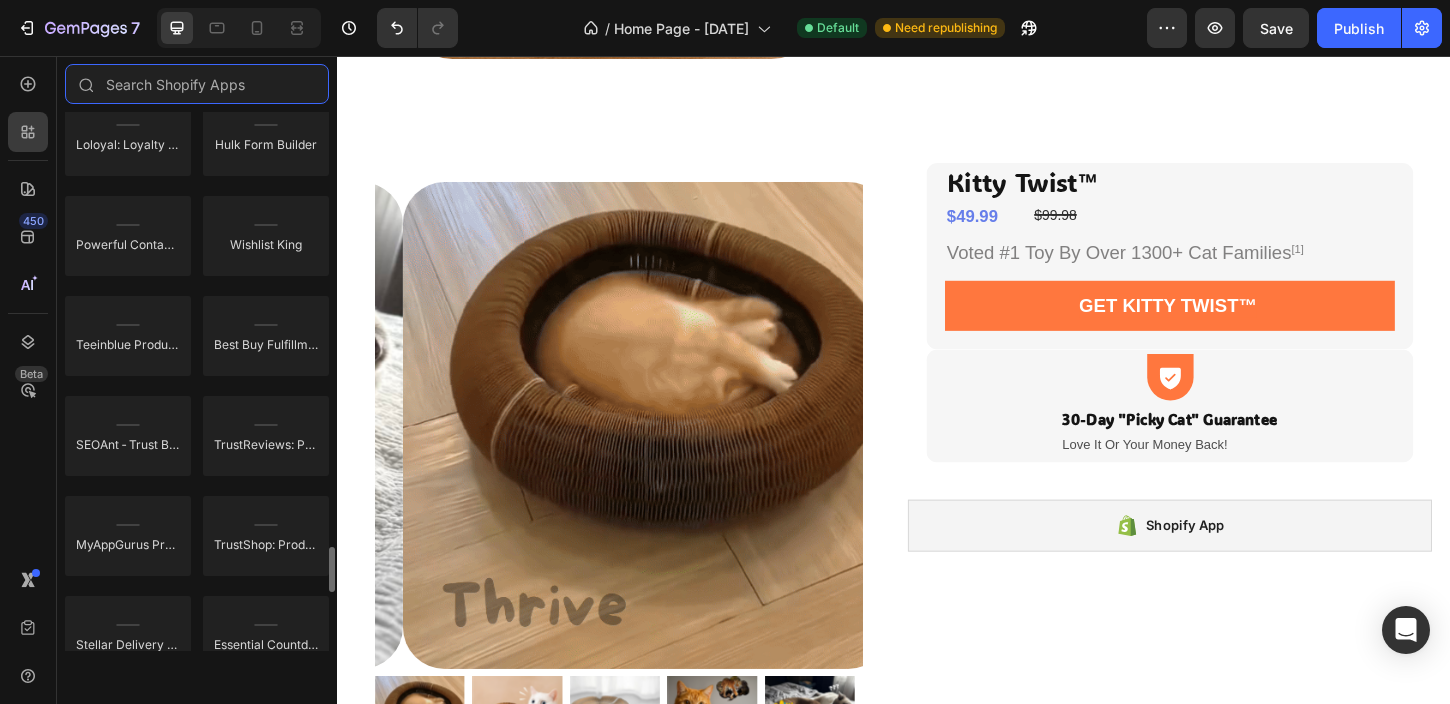 scroll, scrollTop: 5783, scrollLeft: 0, axis: vertical 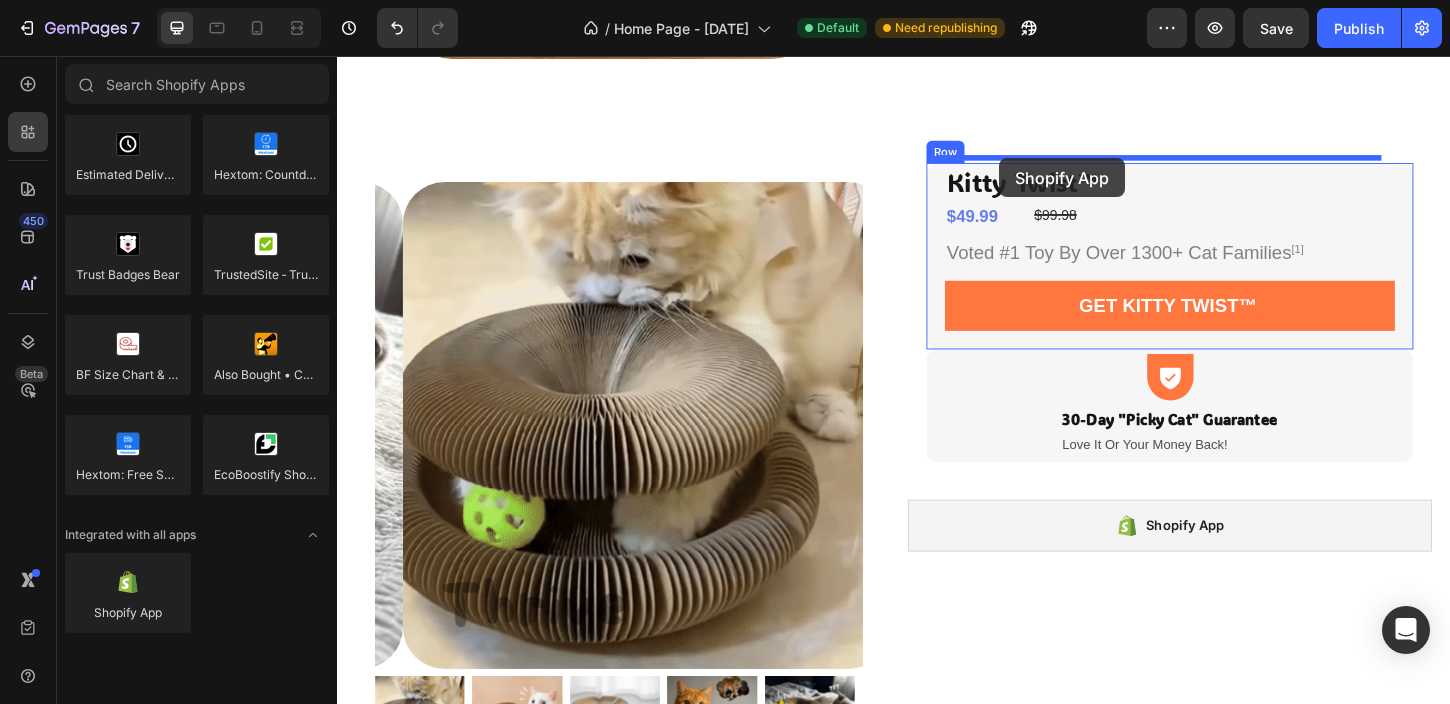 drag, startPoint x: 484, startPoint y: 655, endPoint x: 1051, endPoint y: 166, distance: 748.73895 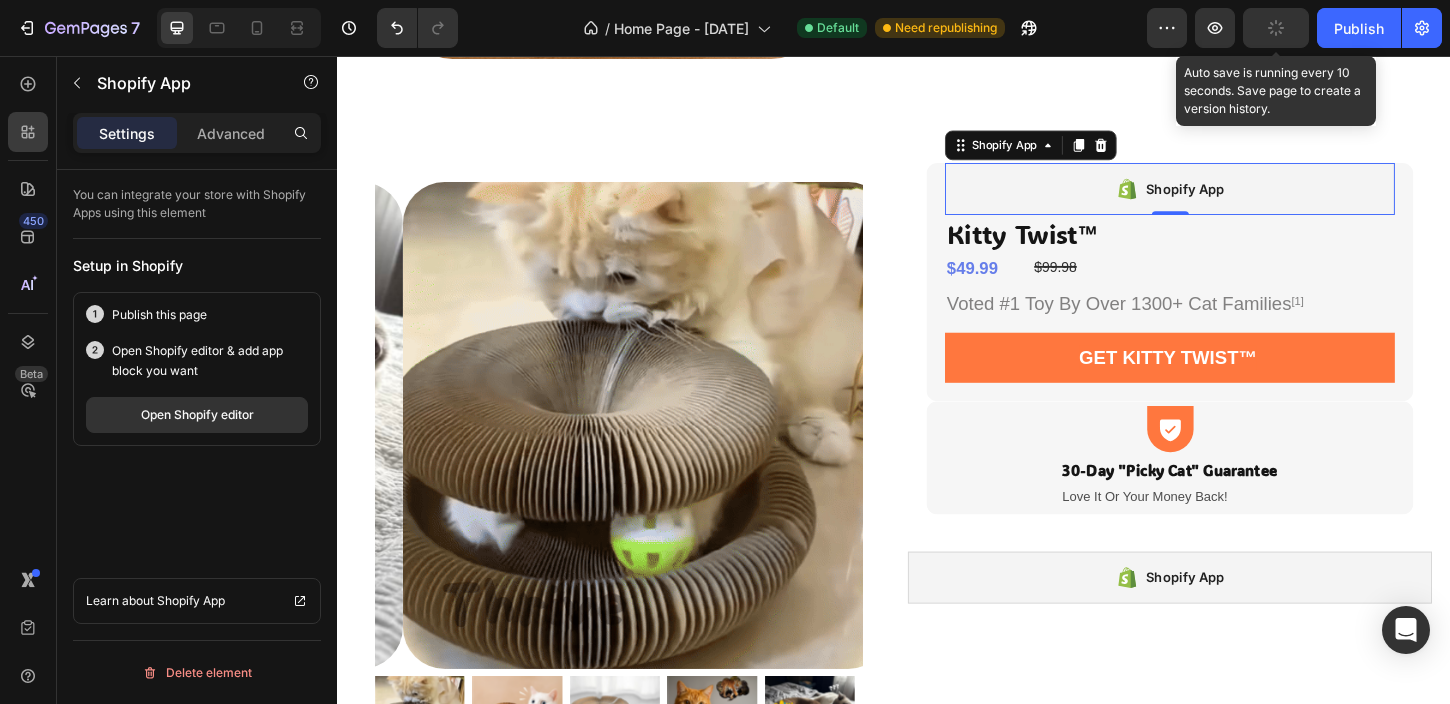 click 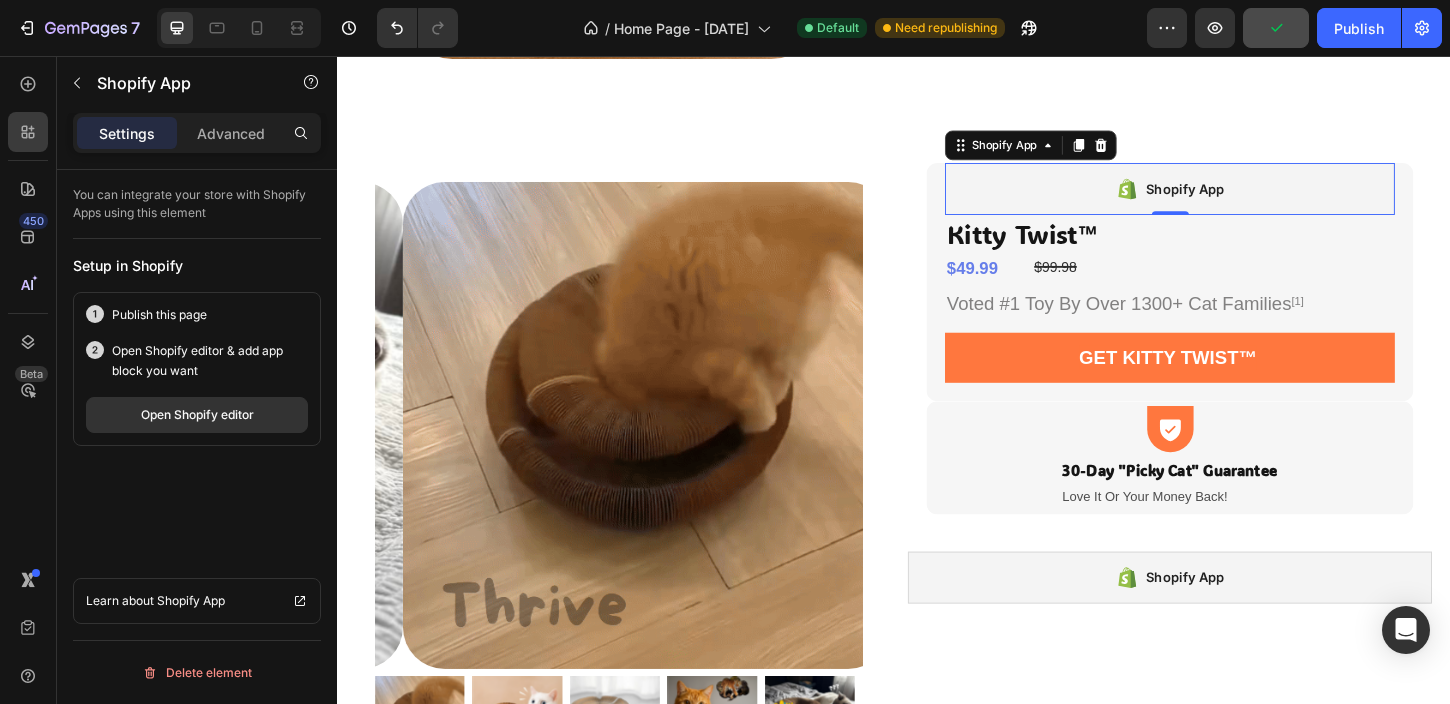 drag, startPoint x: 1345, startPoint y: 31, endPoint x: 1279, endPoint y: 55, distance: 70.2282 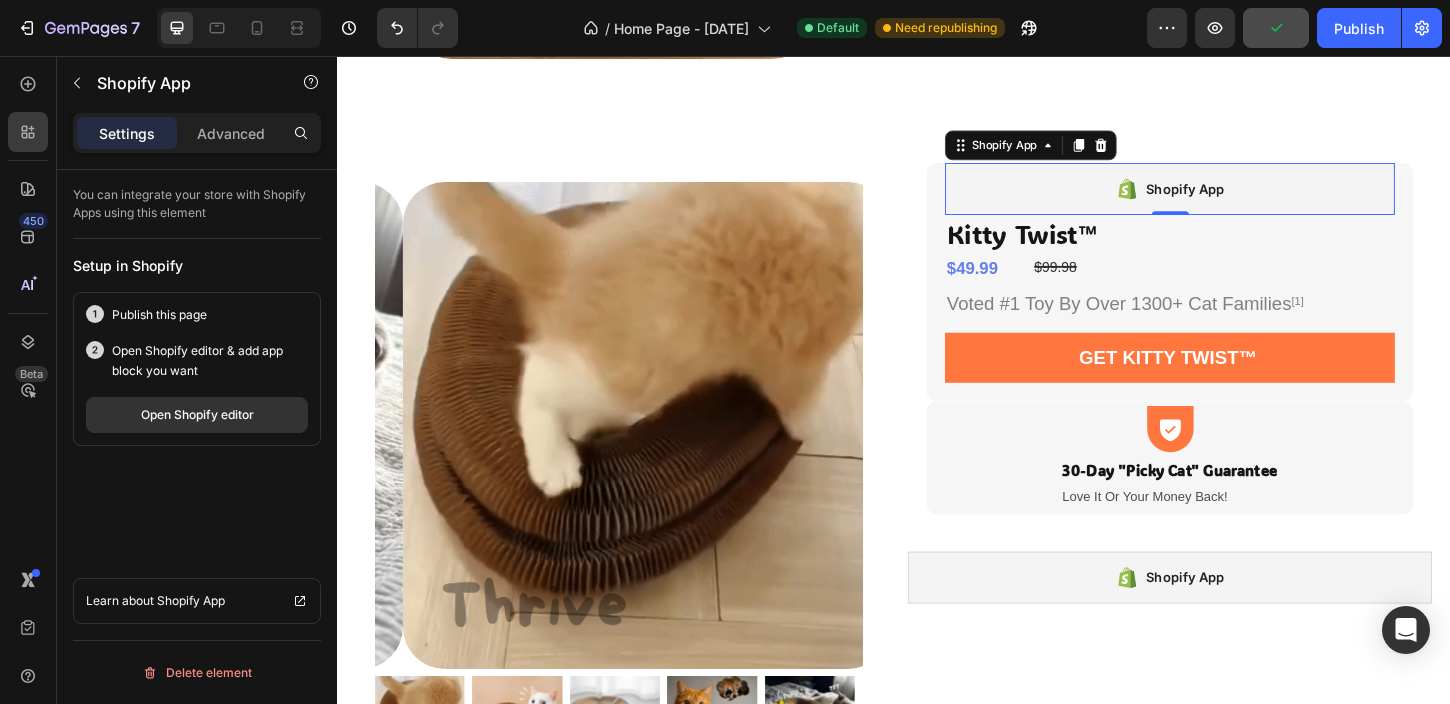click on "Publish" at bounding box center (1359, 28) 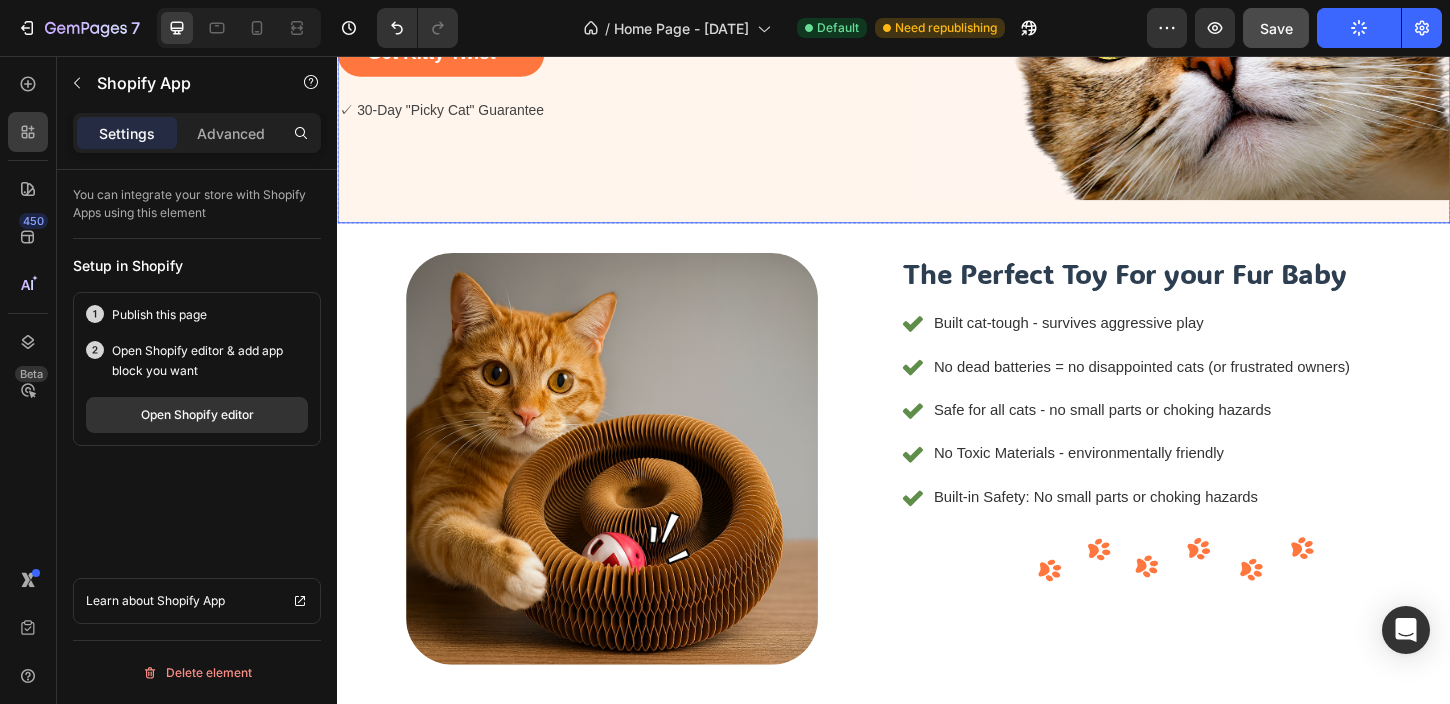 scroll, scrollTop: 0, scrollLeft: 0, axis: both 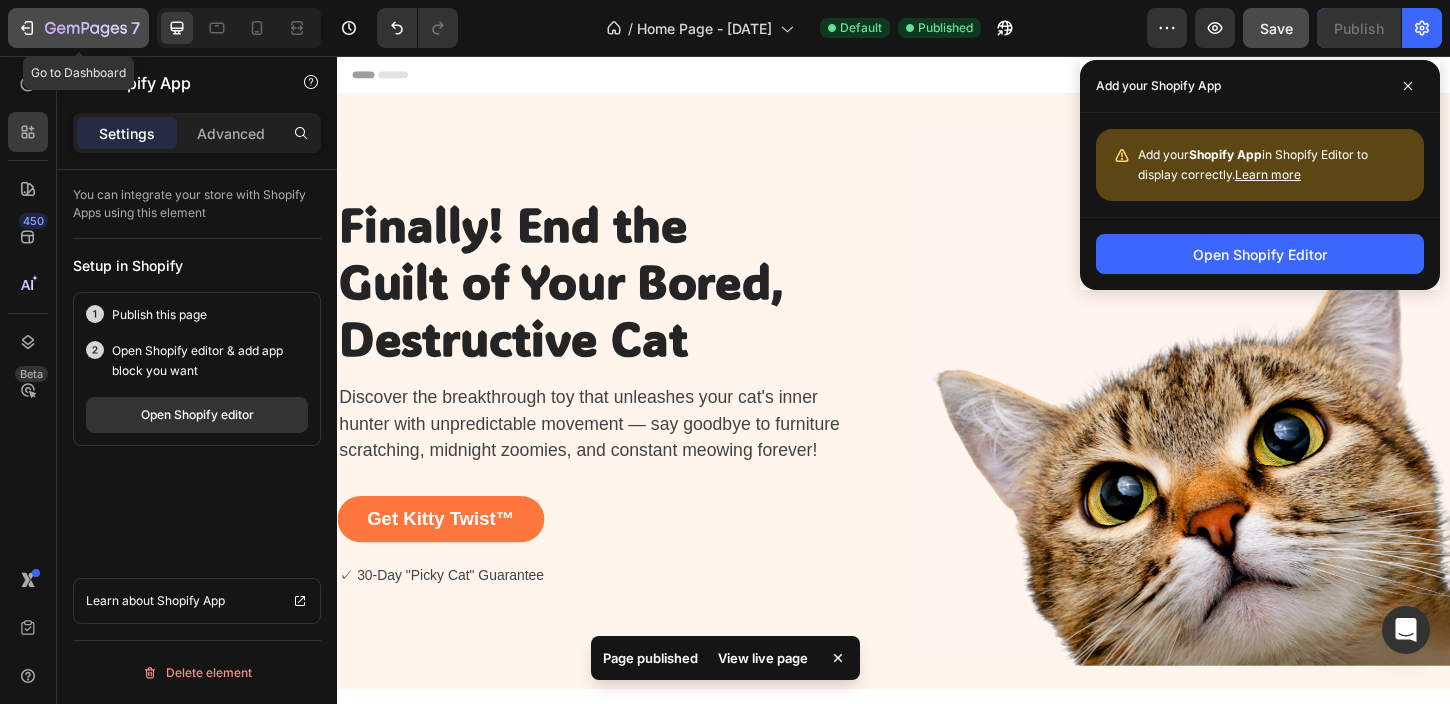 click 